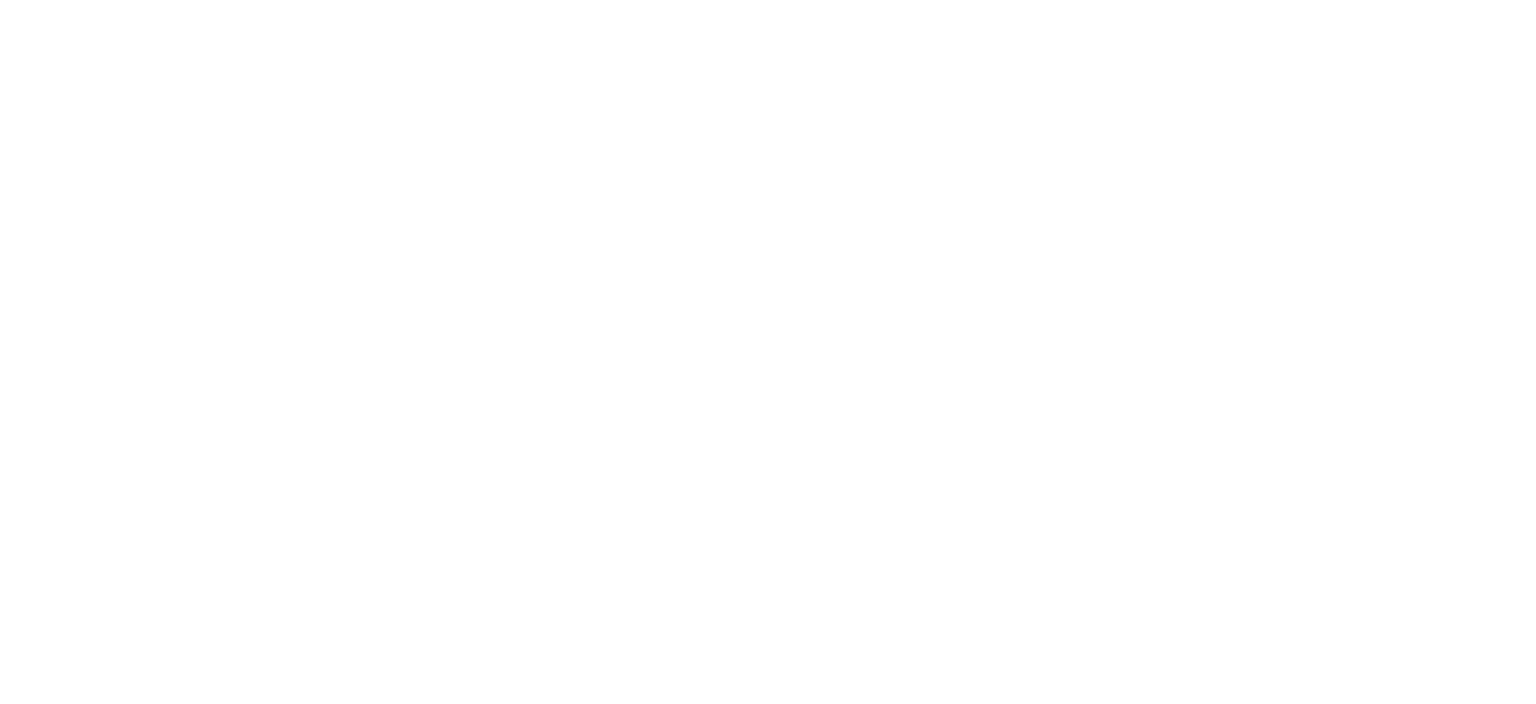 scroll, scrollTop: 0, scrollLeft: 0, axis: both 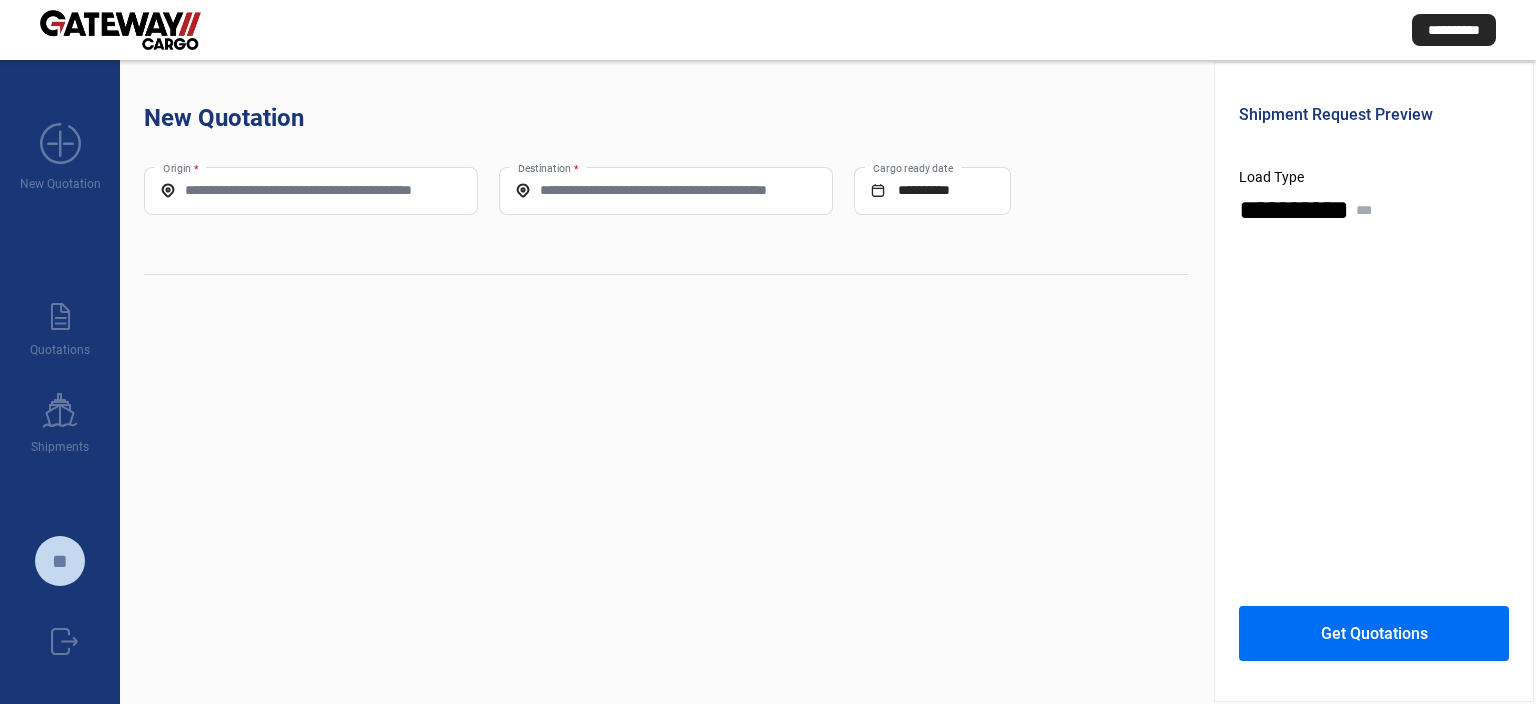 click on "Origin *" at bounding box center (311, 190) 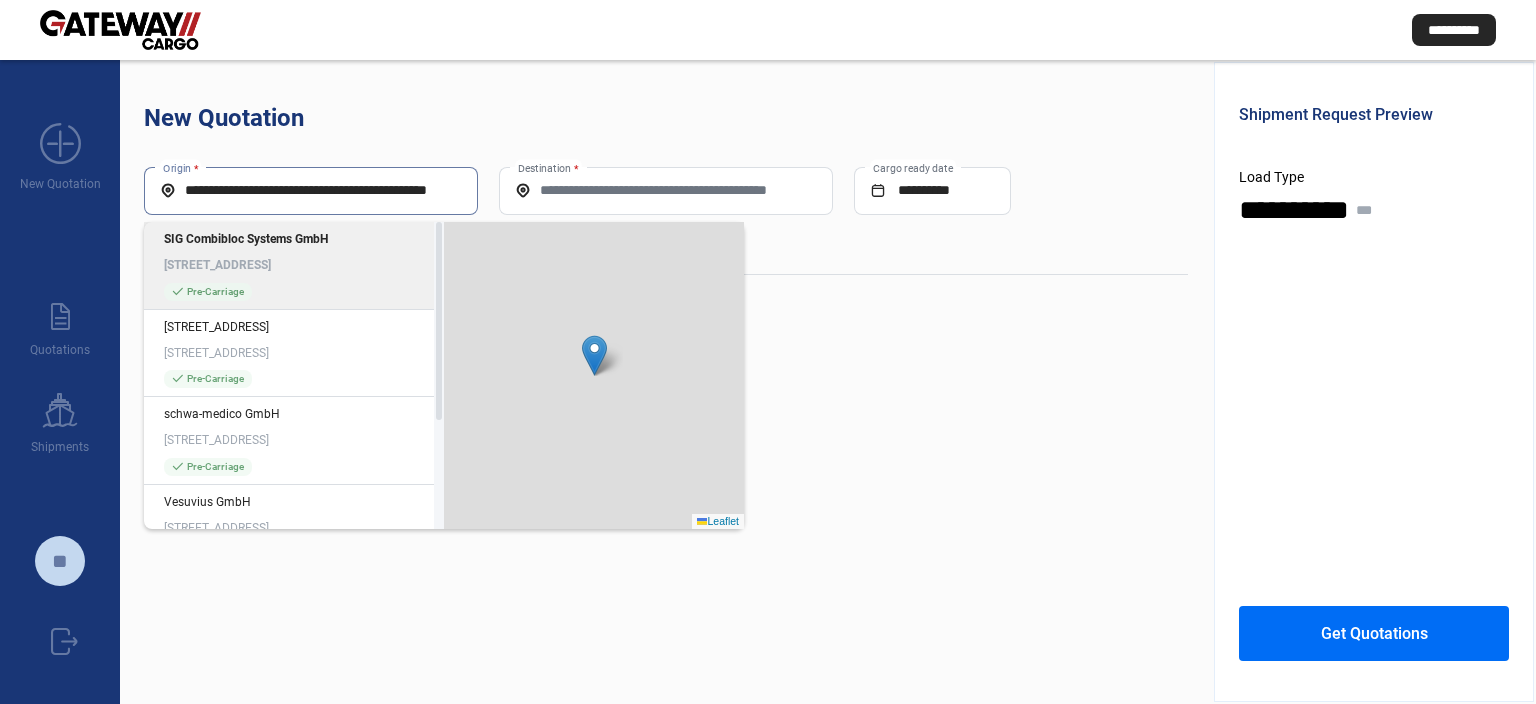 scroll, scrollTop: 0, scrollLeft: 81, axis: horizontal 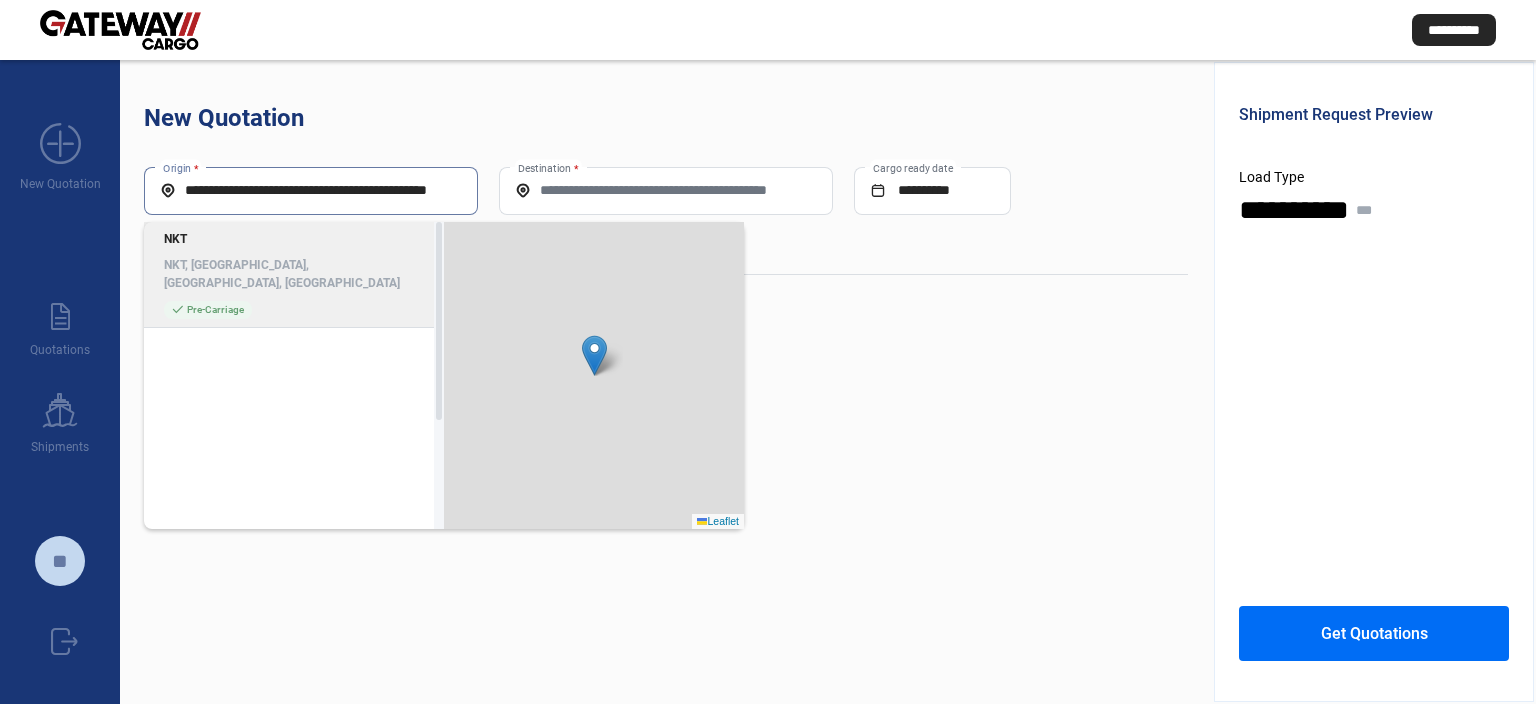 click on "NKT, [GEOGRAPHIC_DATA], [GEOGRAPHIC_DATA], [GEOGRAPHIC_DATA]" 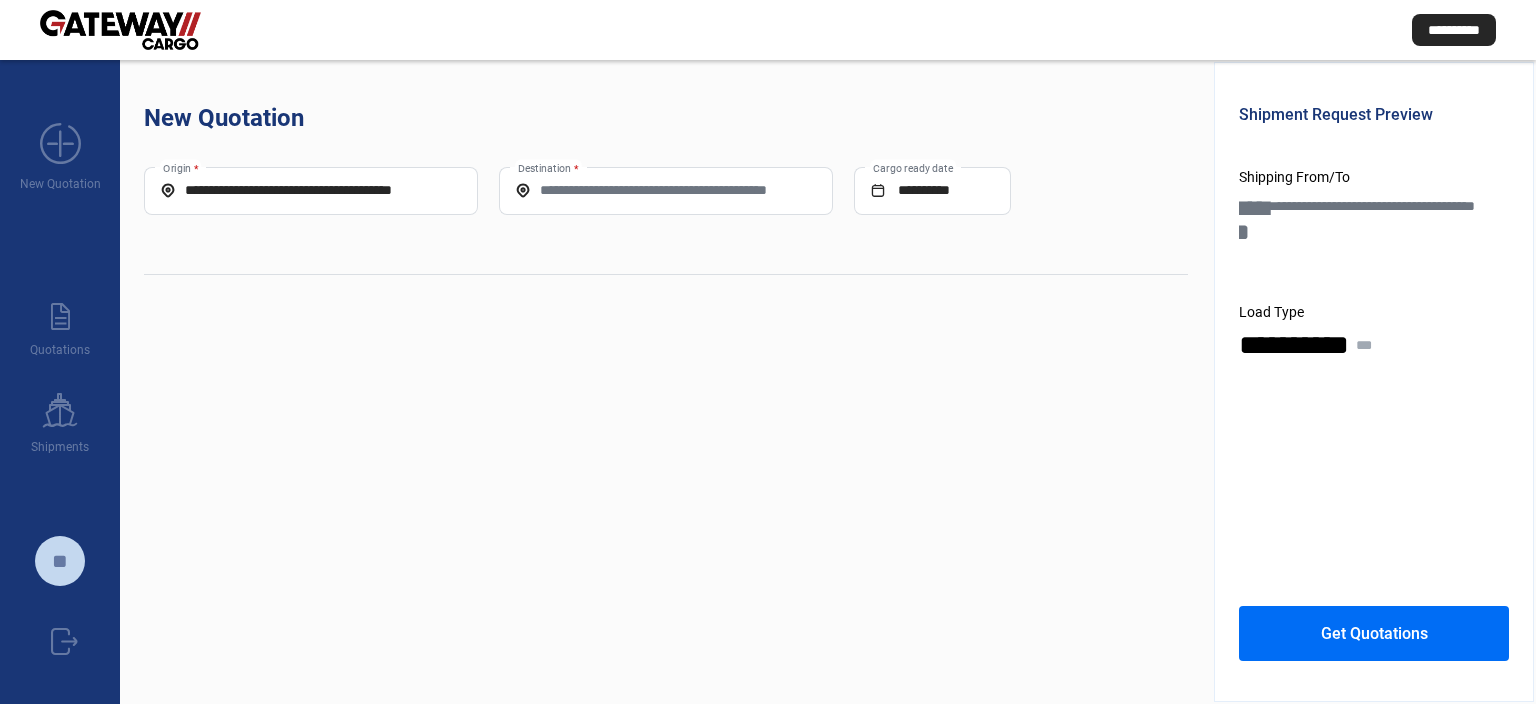 scroll, scrollTop: 0, scrollLeft: 17, axis: horizontal 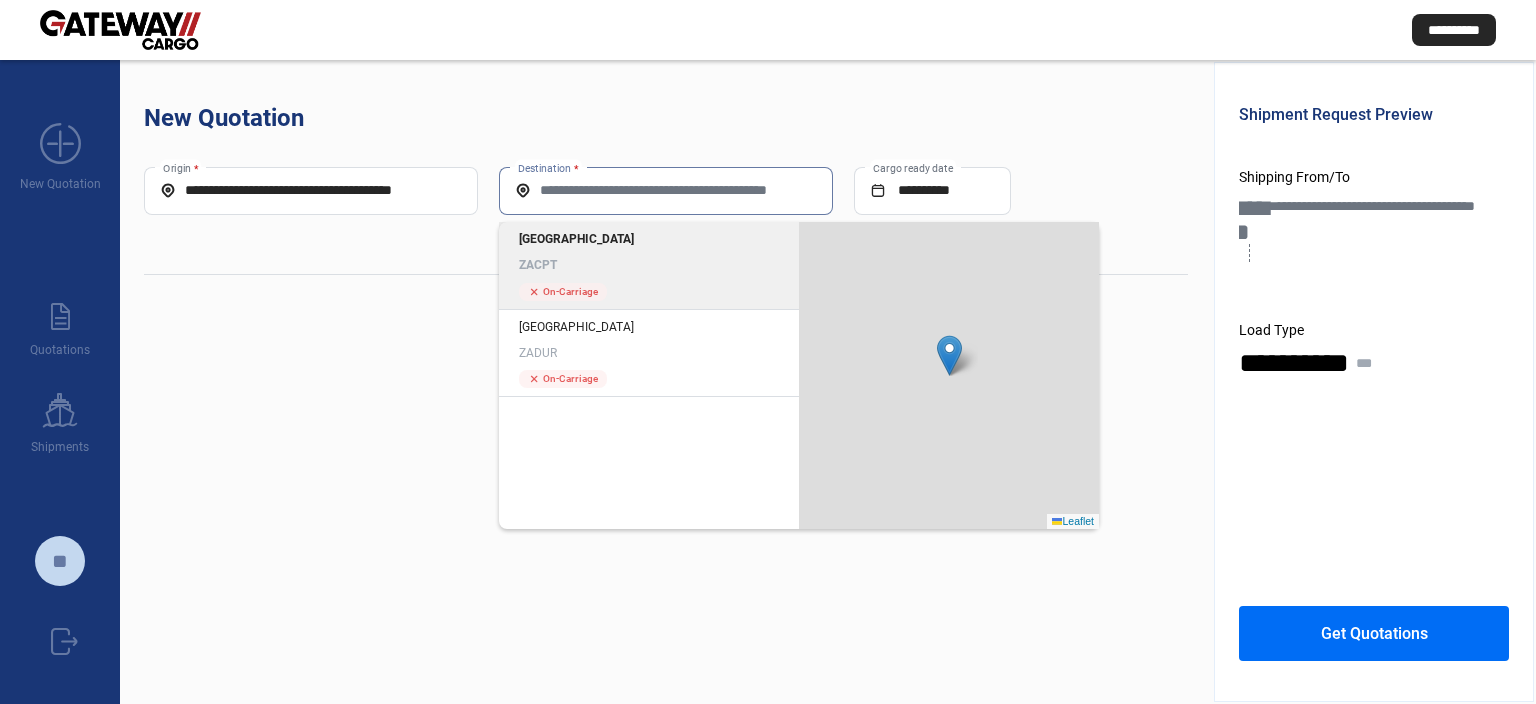 click on "Destination *" at bounding box center (666, 190) 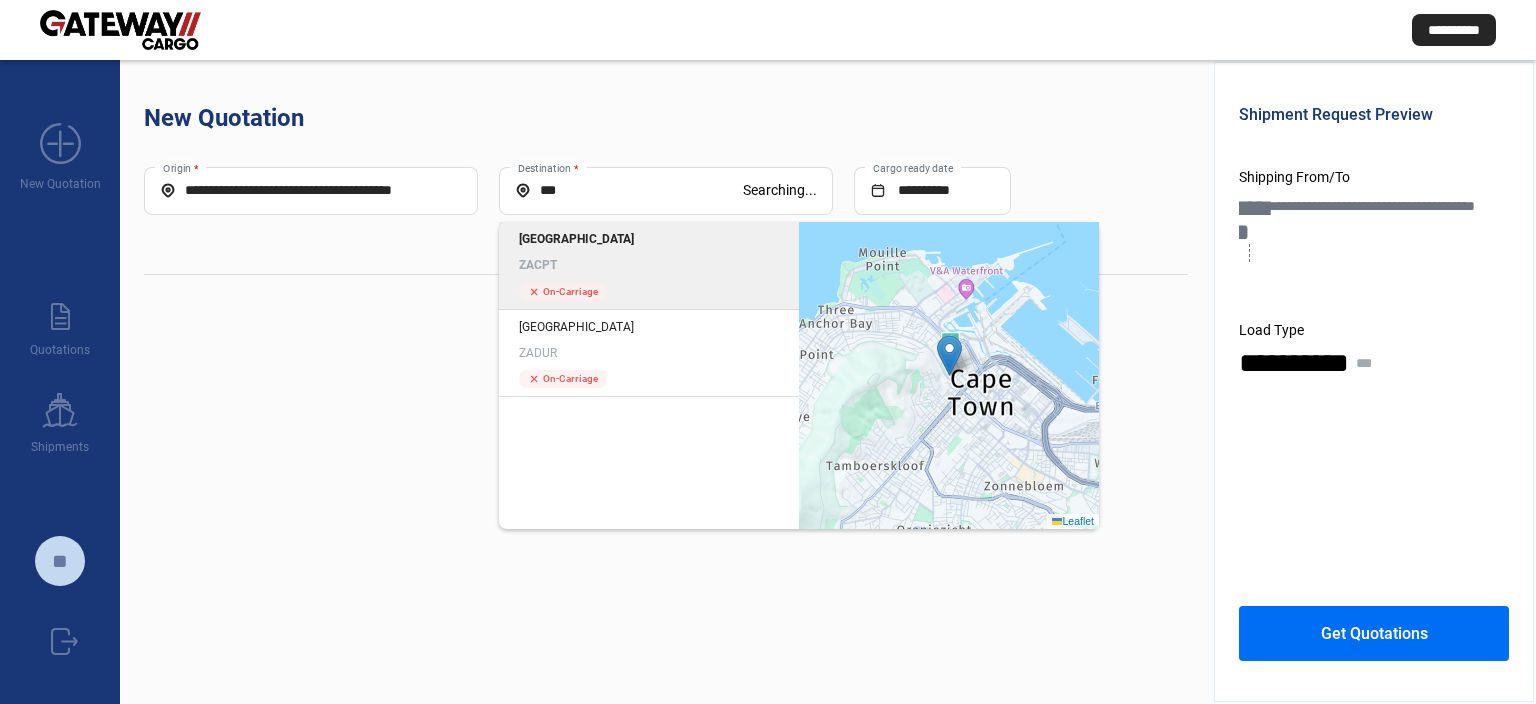 click on "ZACPT" 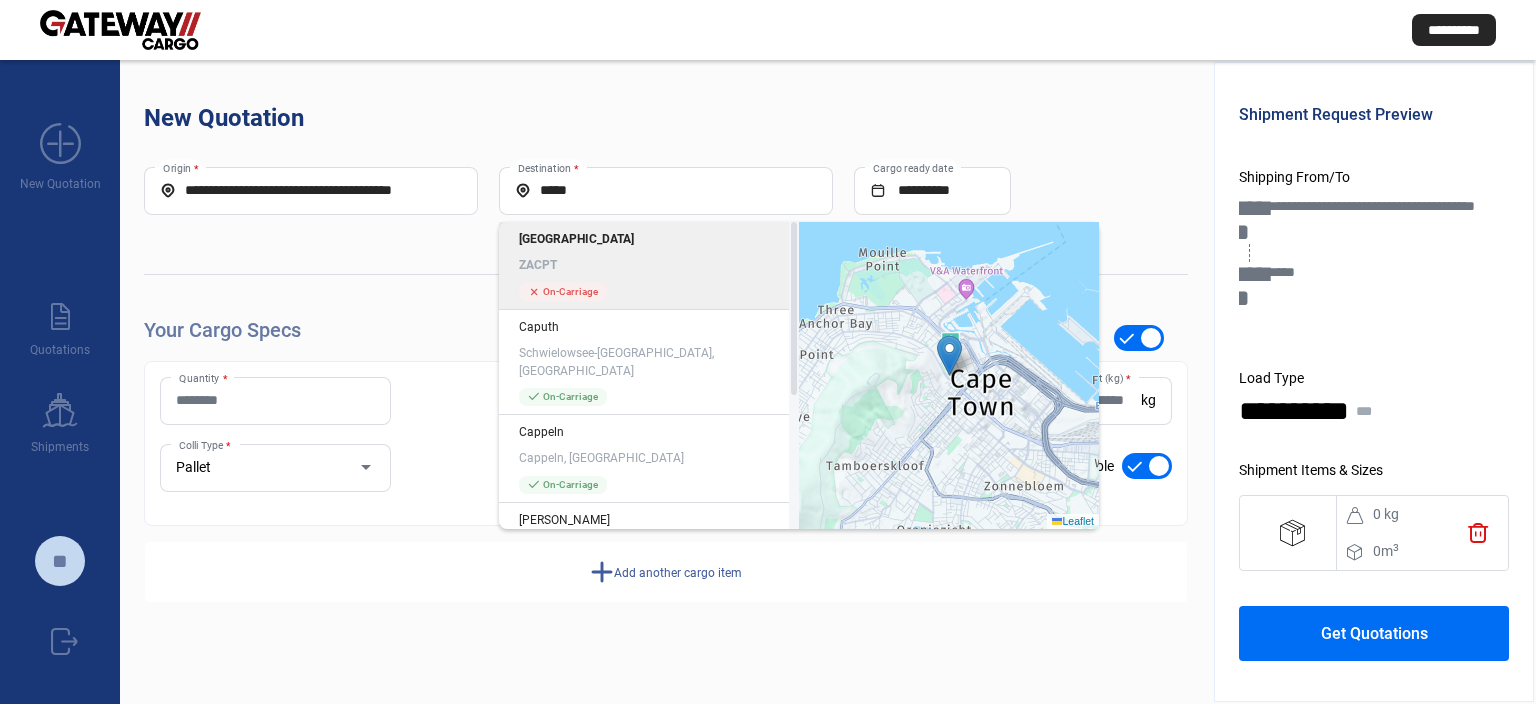 click on "ZACPT" 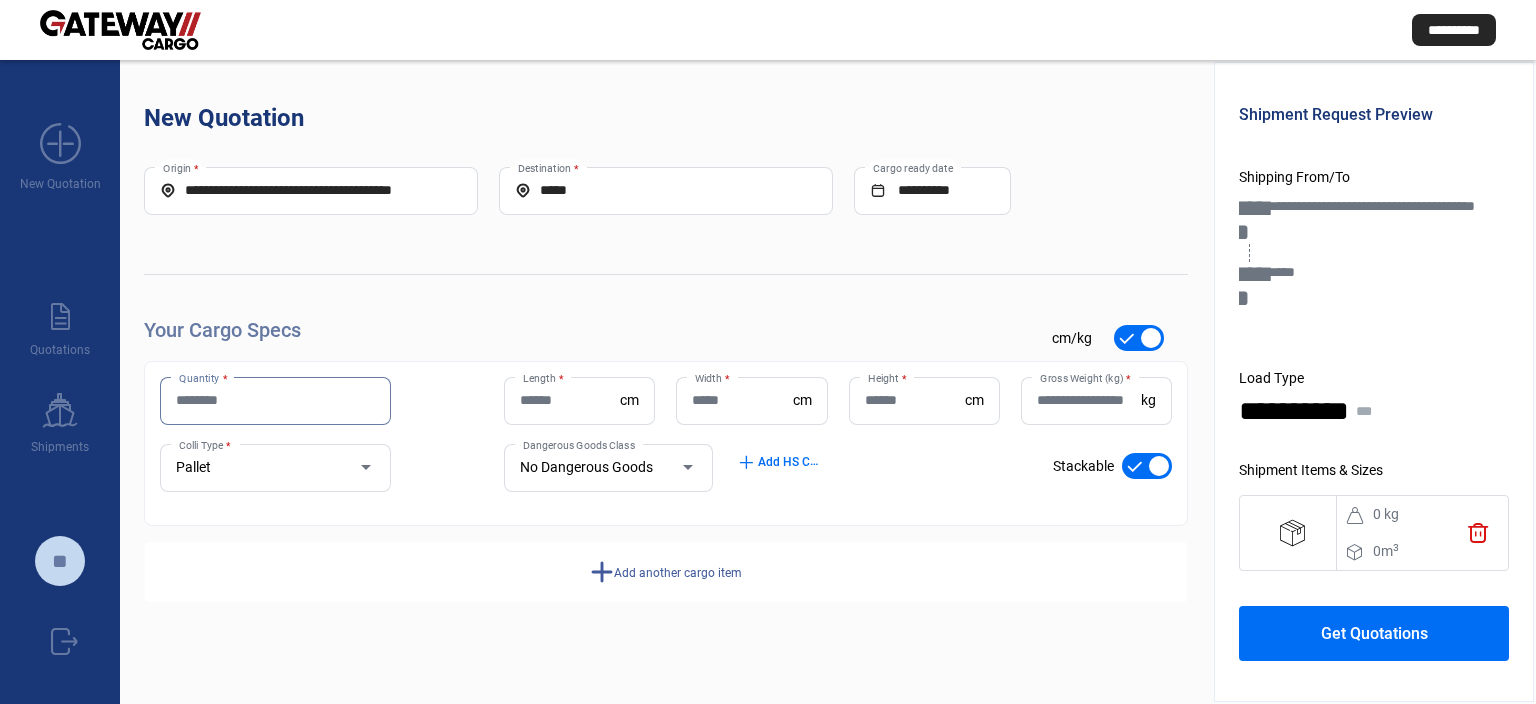 click on "Quantity *" at bounding box center (275, 400) 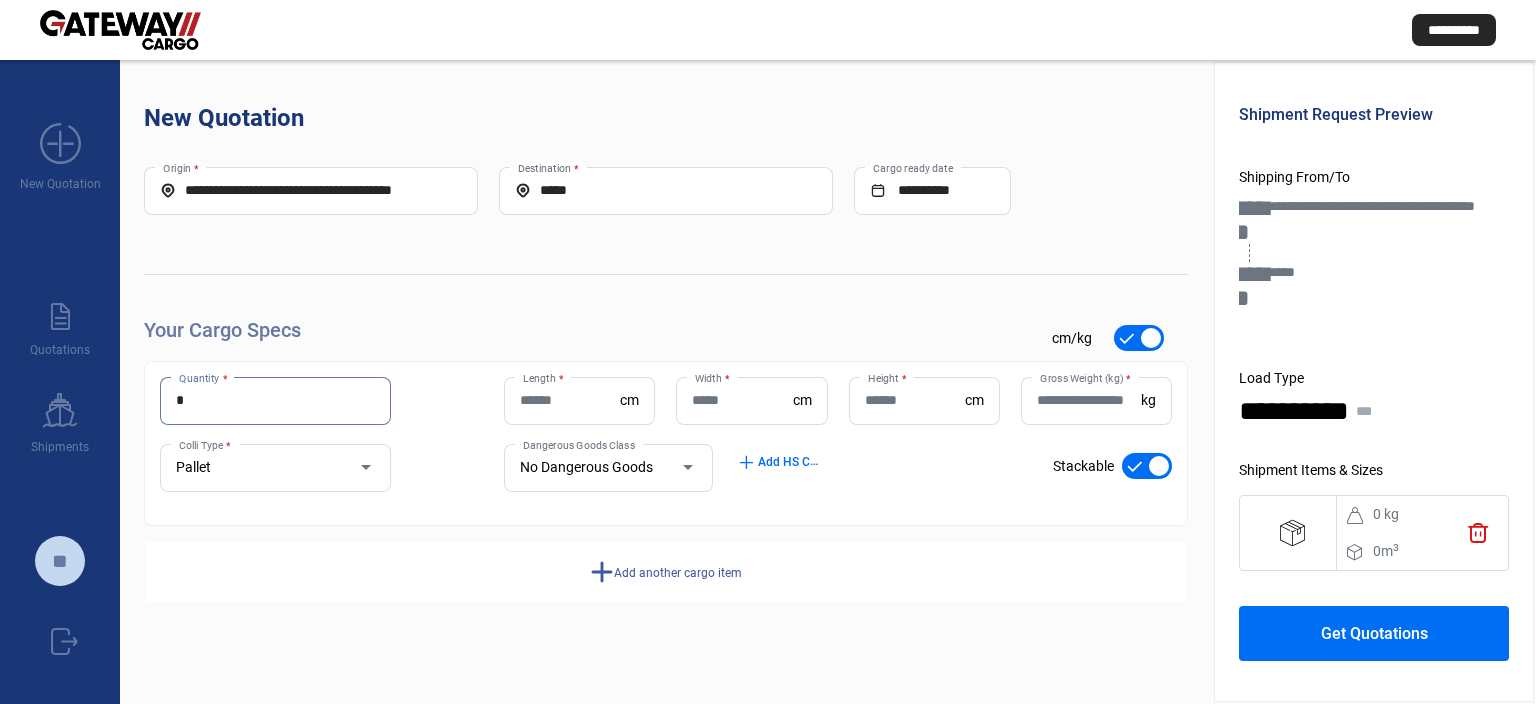 type on "*" 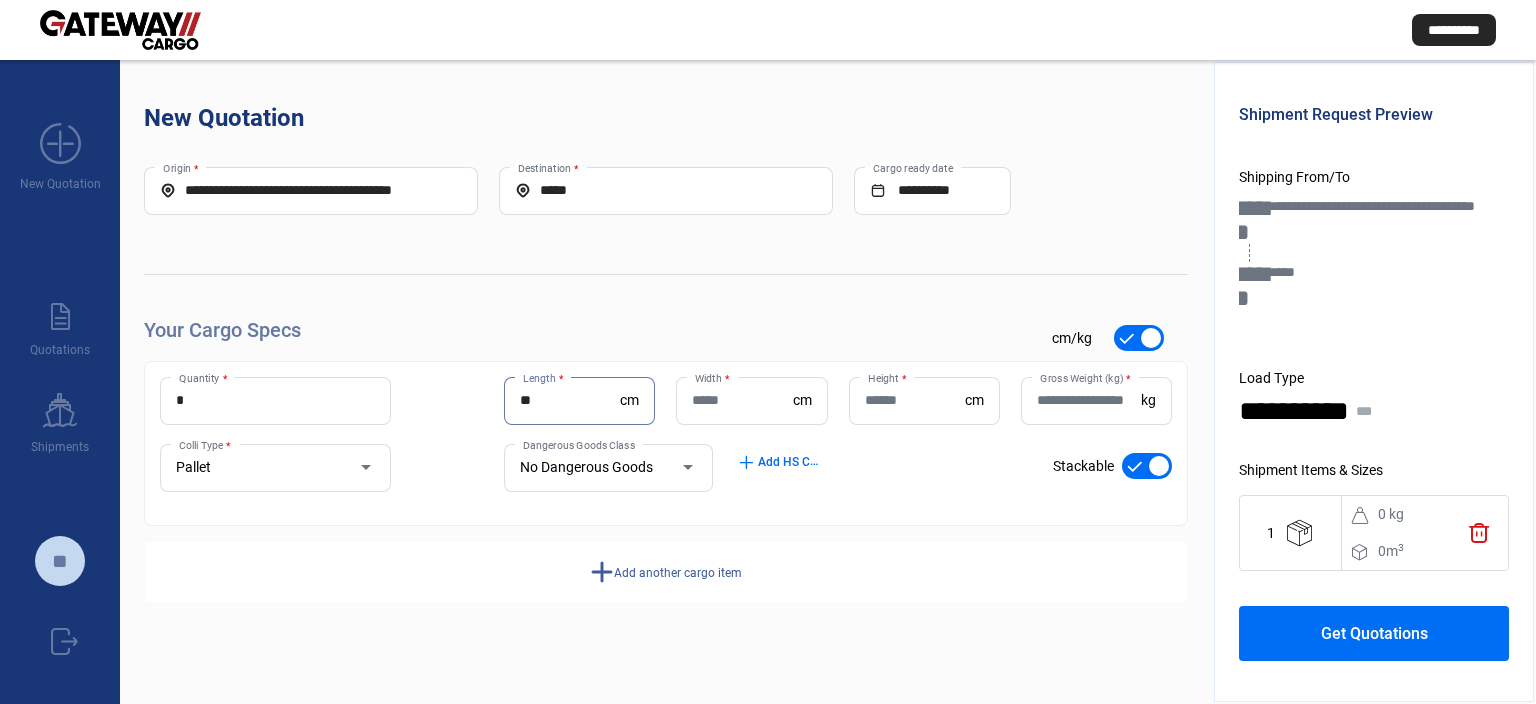 type on "**" 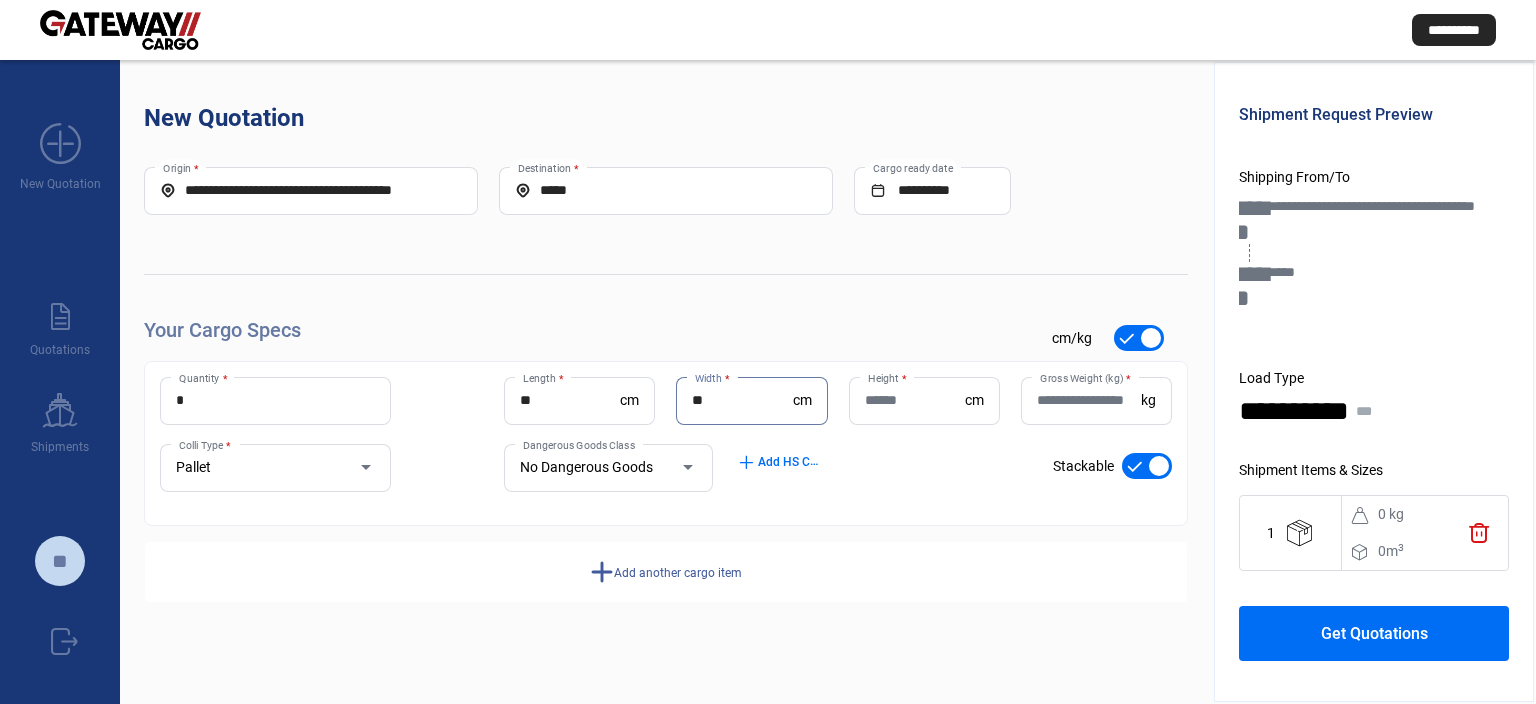 type on "**" 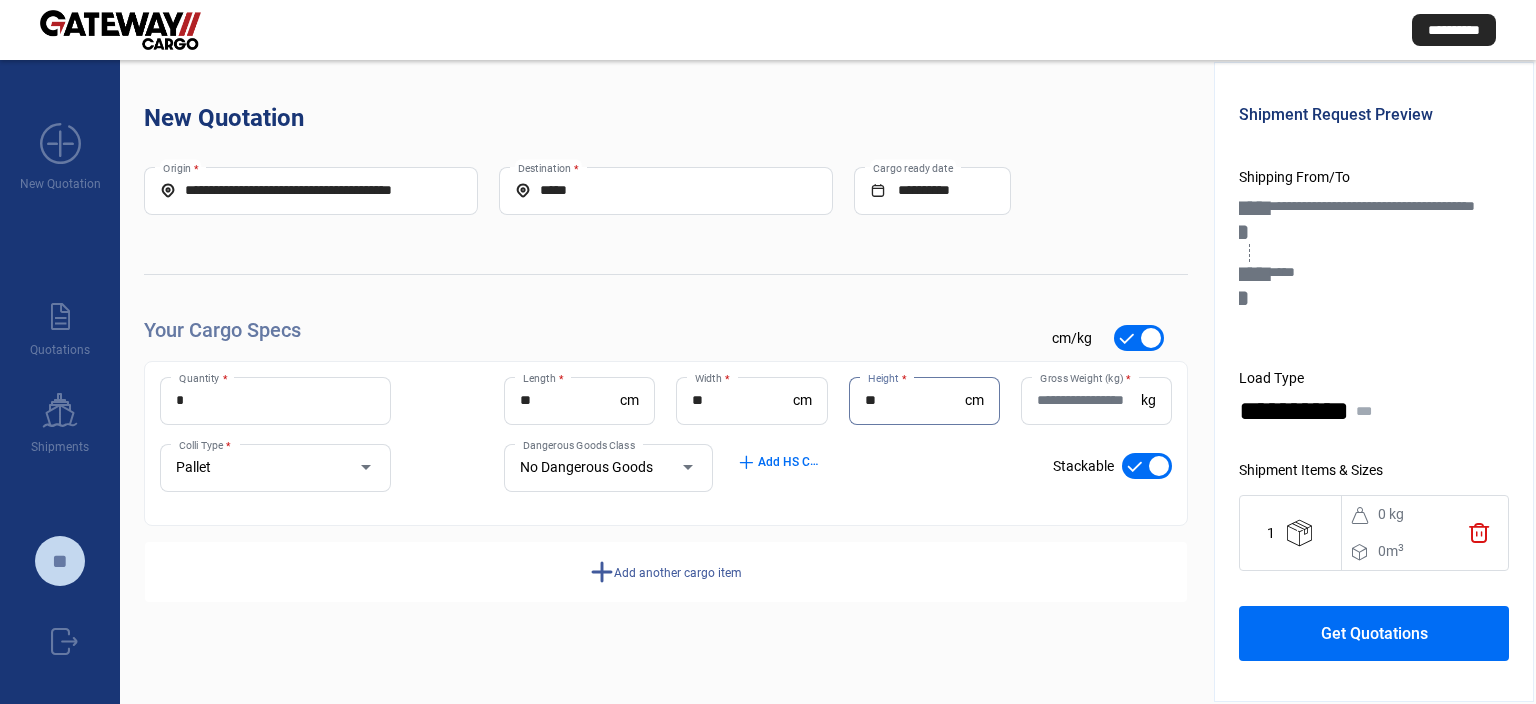 type on "**" 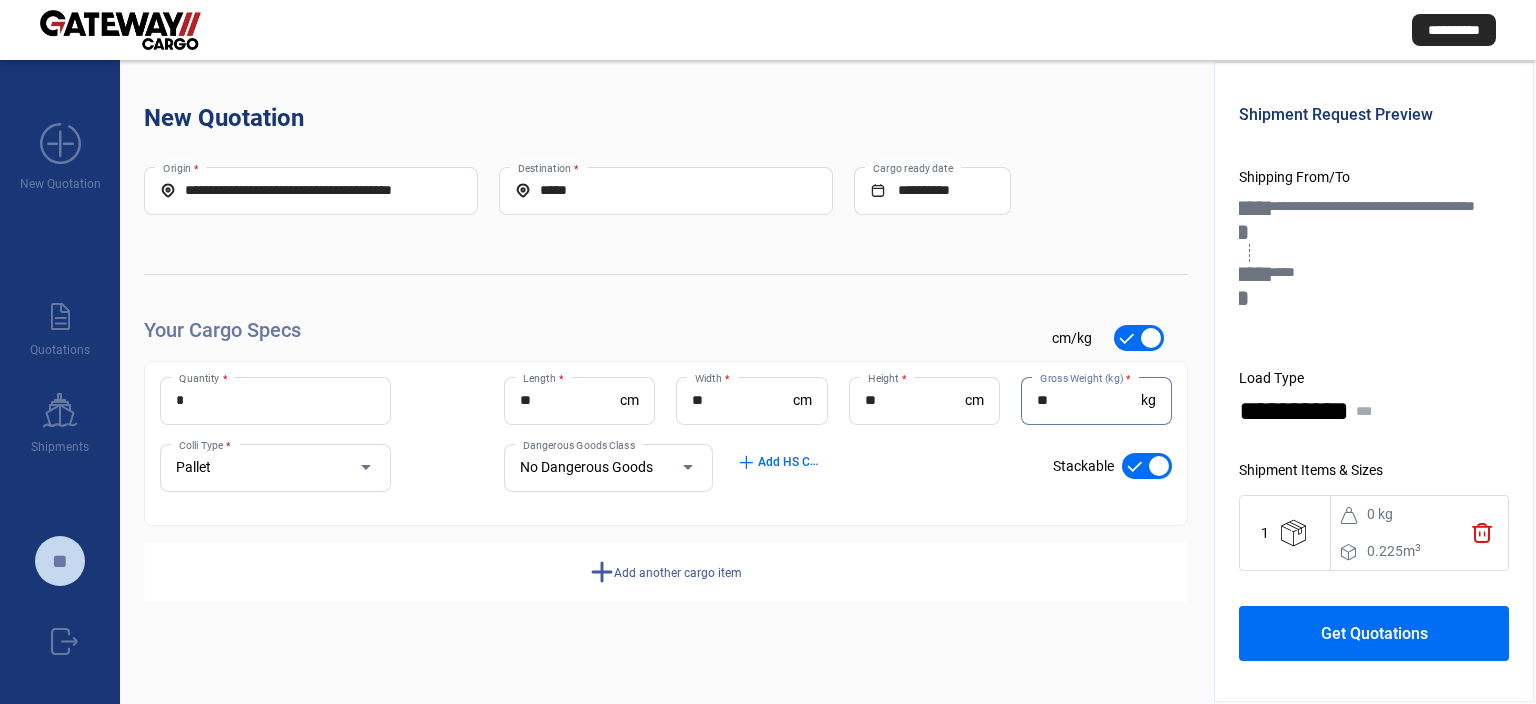 type on "**" 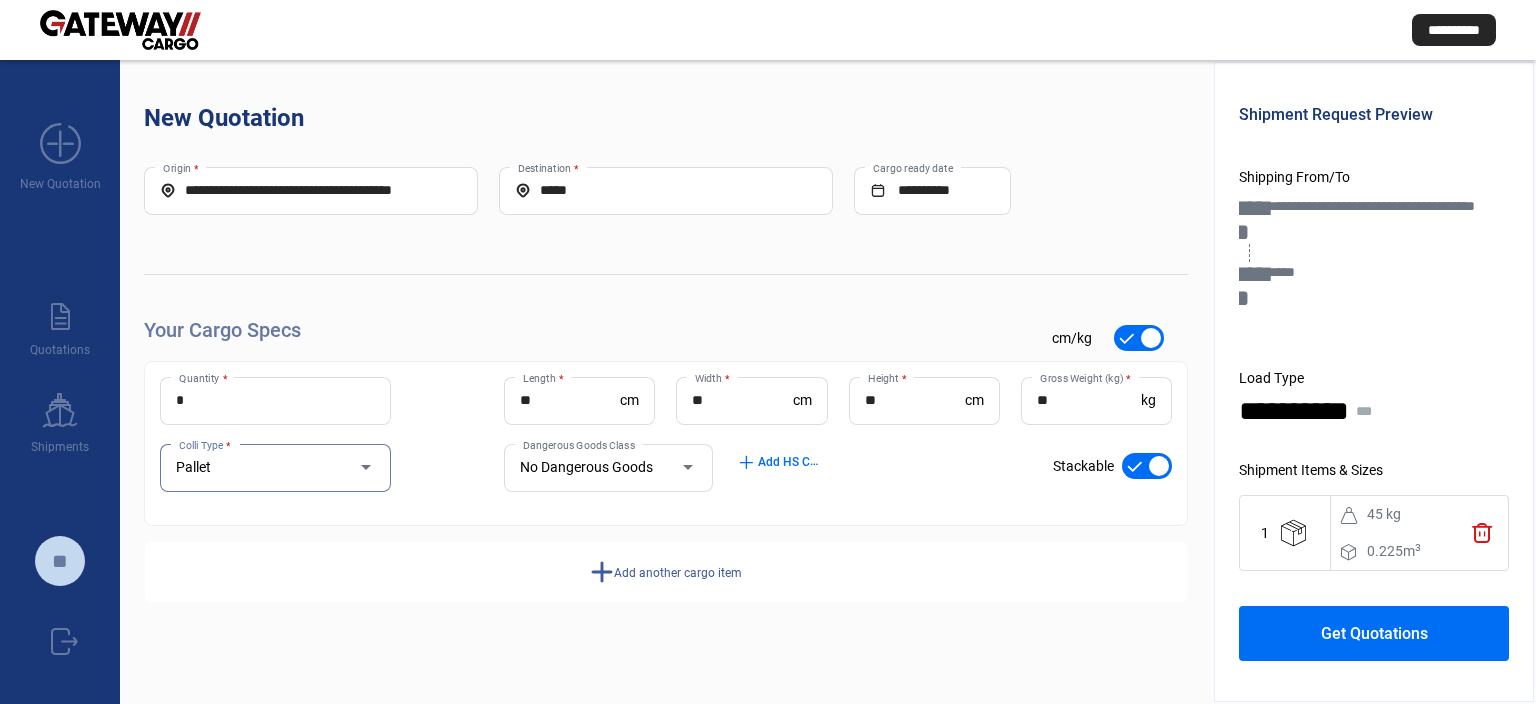click on "Get Quotations" 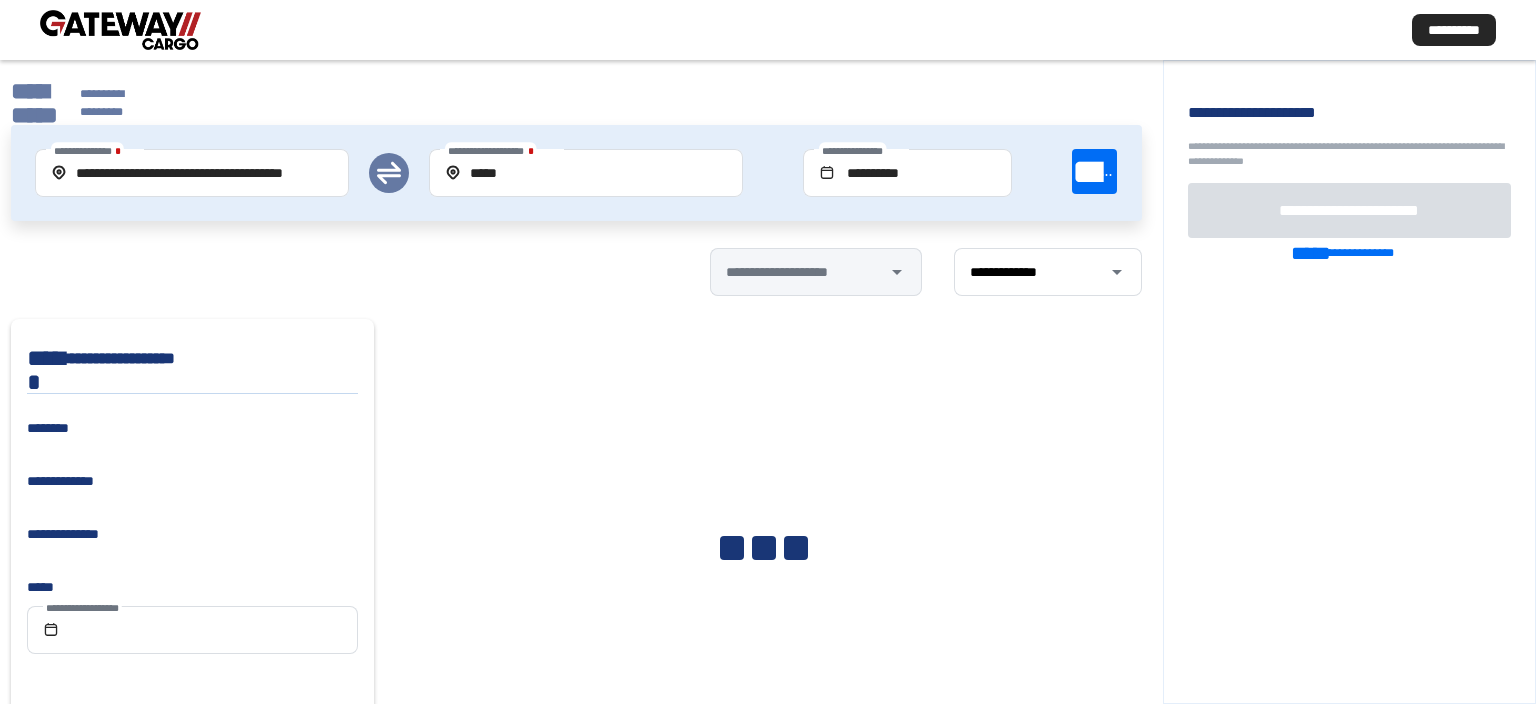 scroll, scrollTop: 0, scrollLeft: 17, axis: horizontal 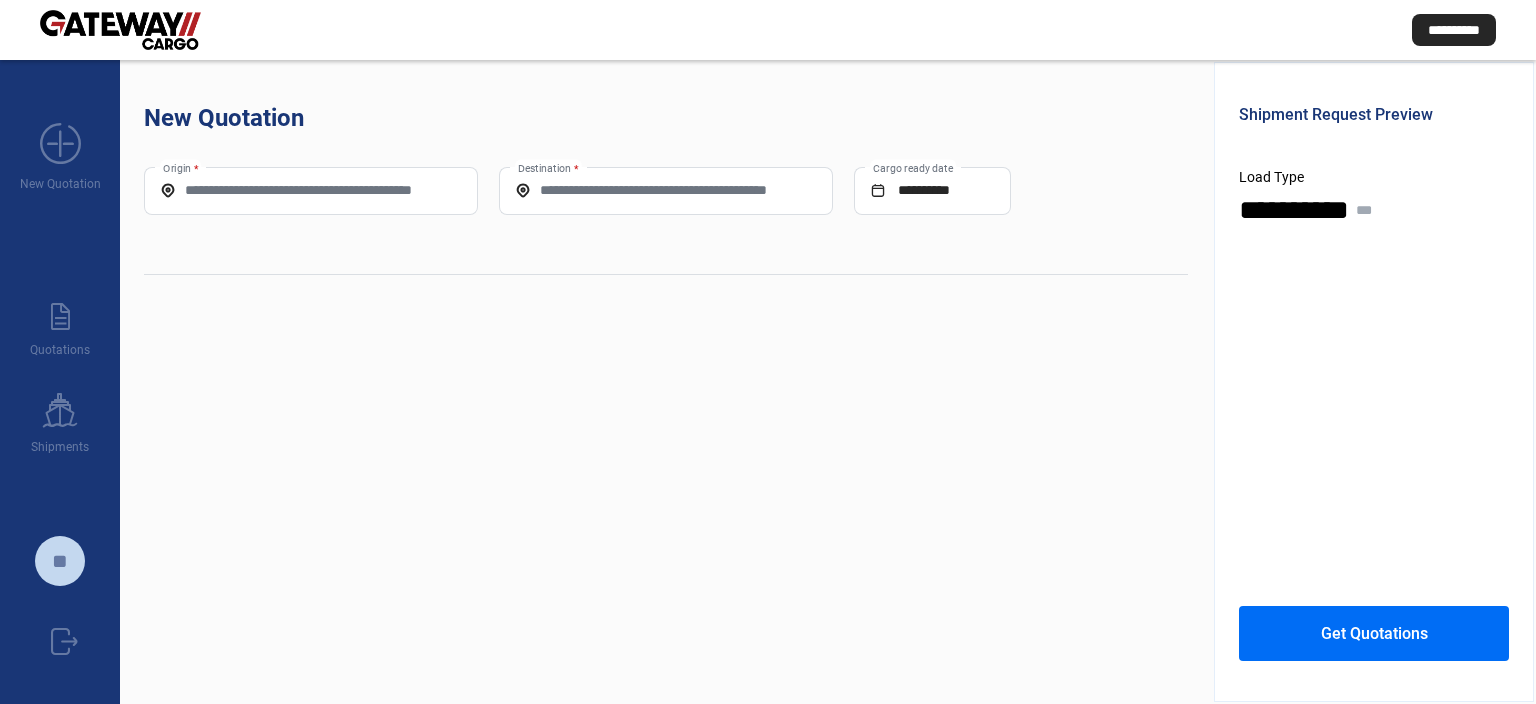 click on "Origin *" at bounding box center [311, 190] 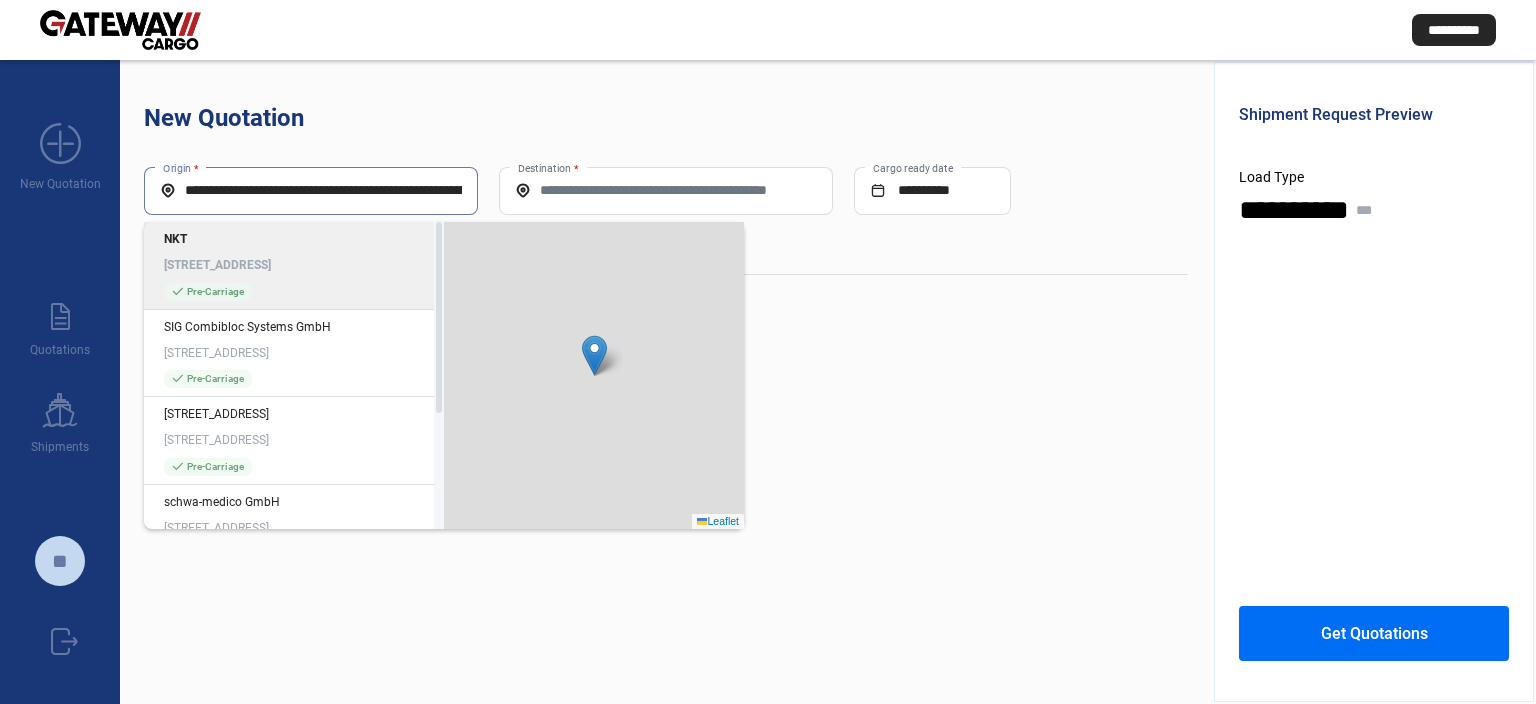 scroll, scrollTop: 0, scrollLeft: 114, axis: horizontal 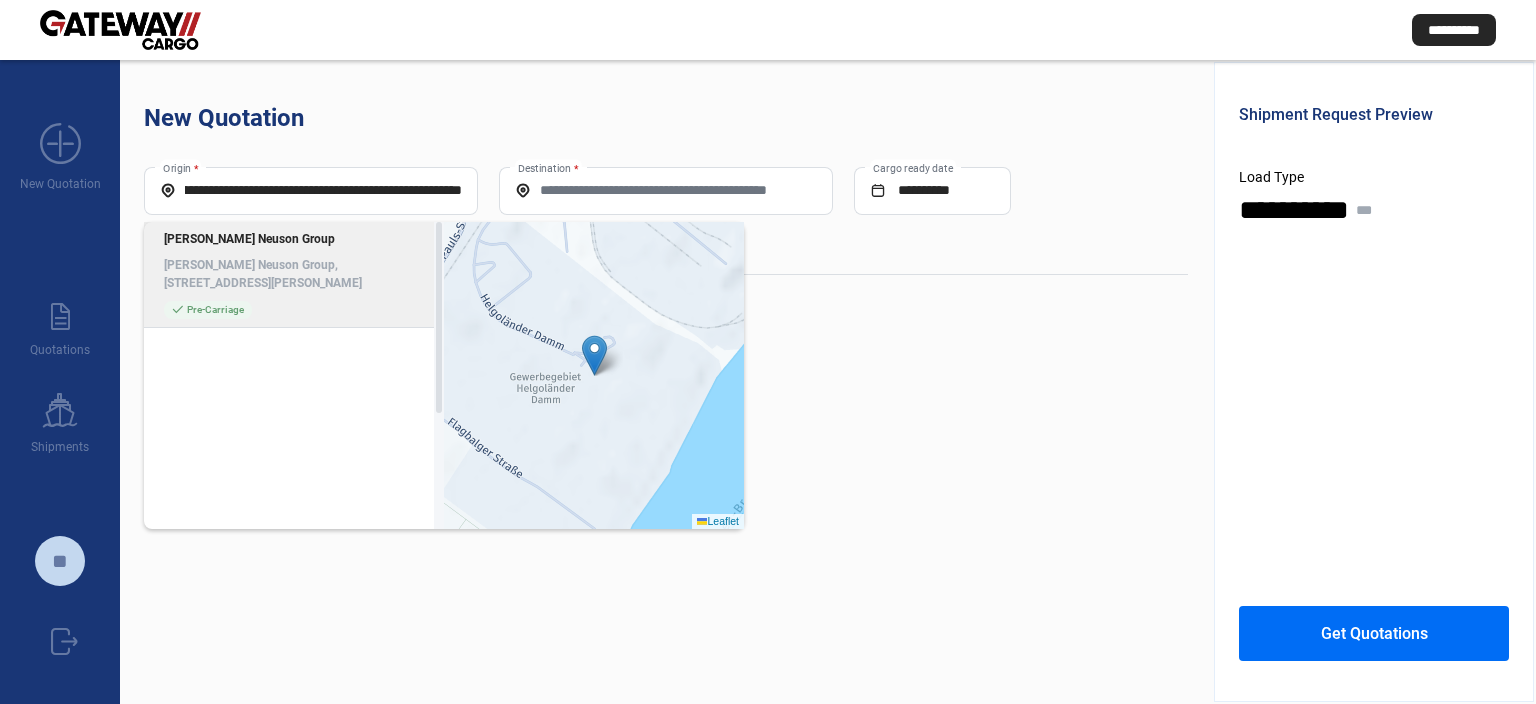 click on "[PERSON_NAME] Neuson Group, [STREET_ADDRESS][PERSON_NAME]" 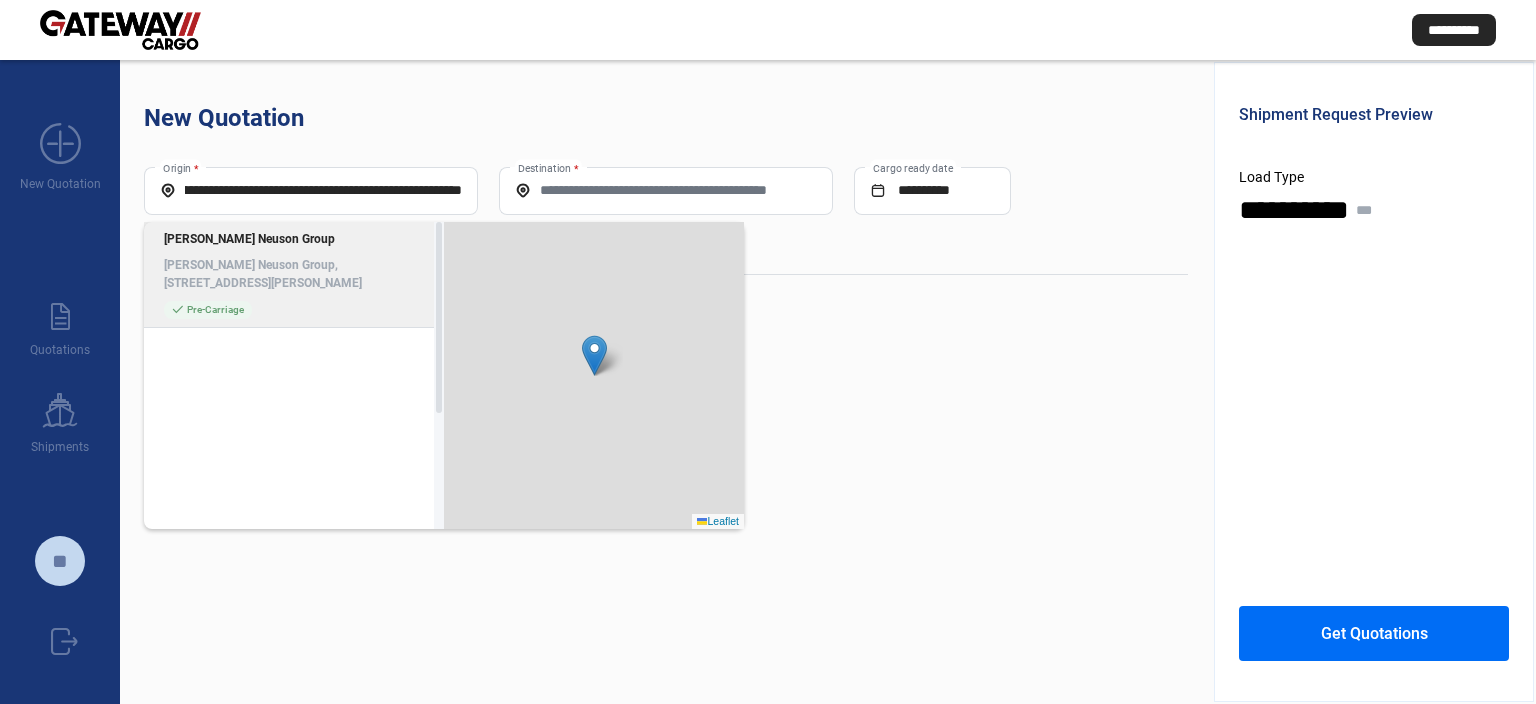 type on "**********" 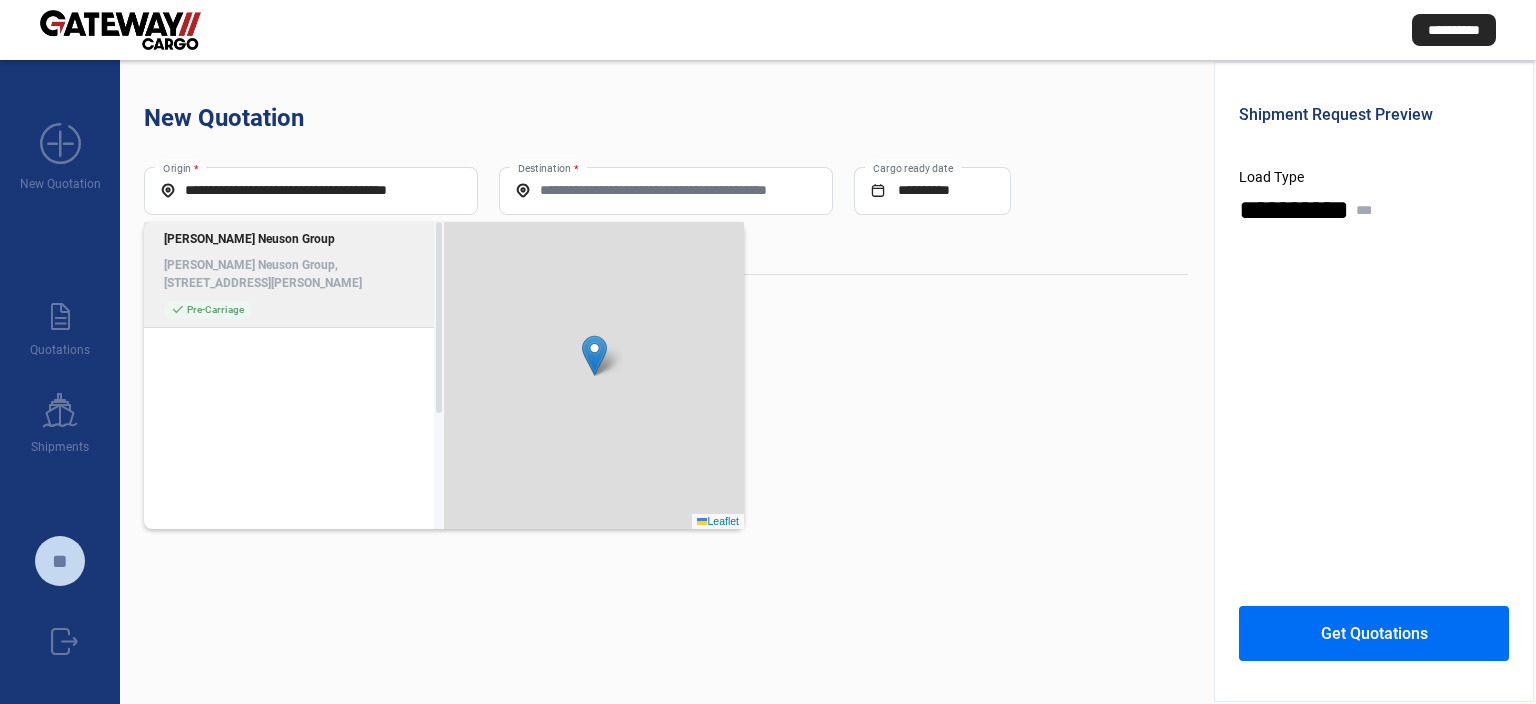 scroll, scrollTop: 0, scrollLeft: 2, axis: horizontal 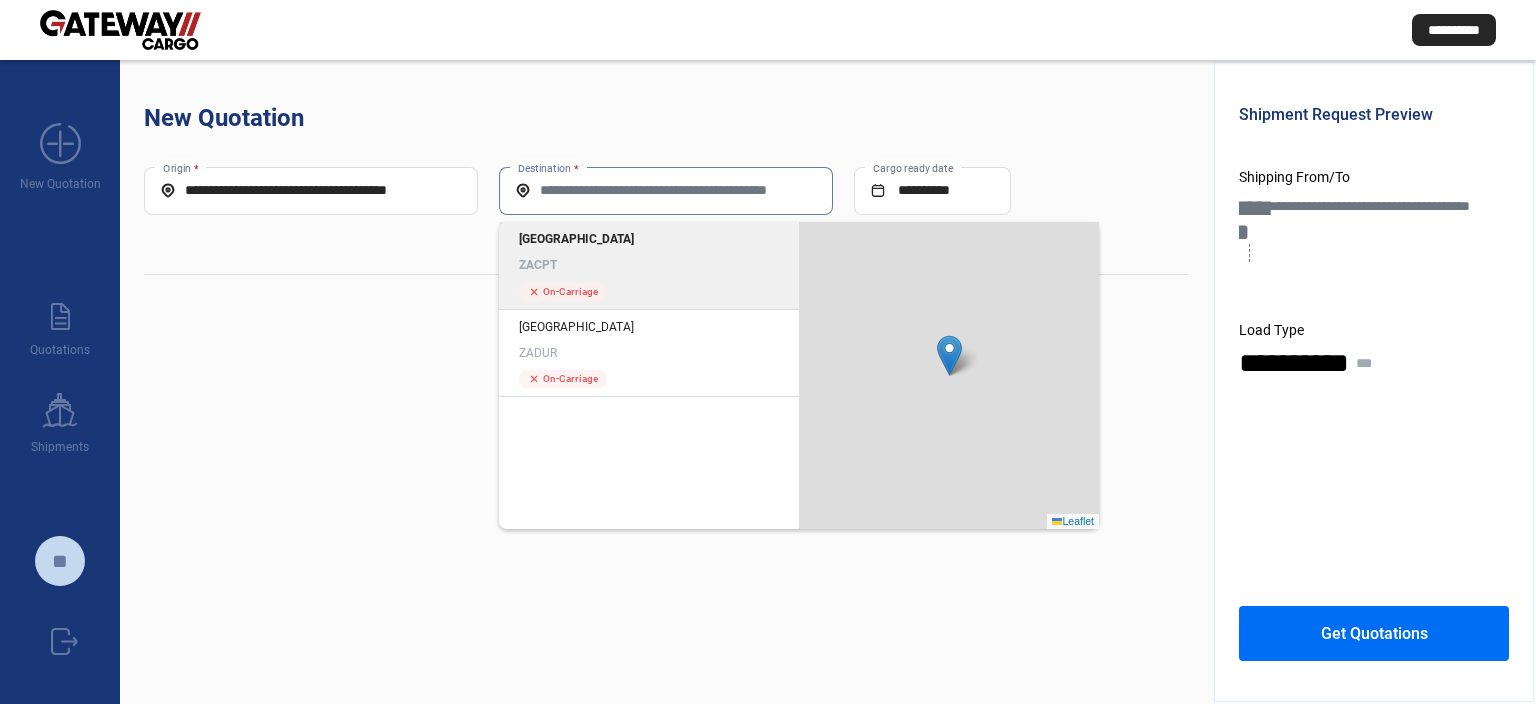 click on "Destination *" at bounding box center [666, 190] 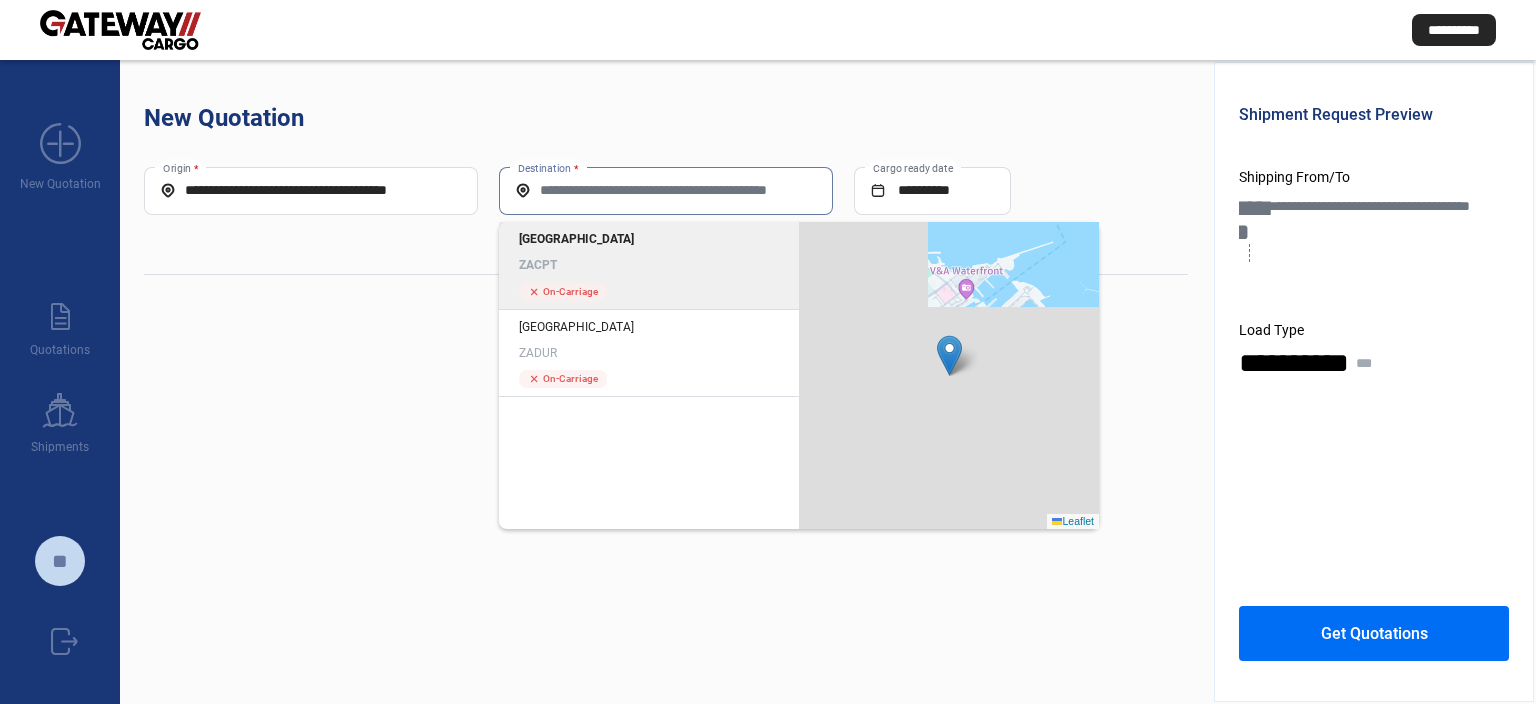 click on "Cape Town ZACPT" 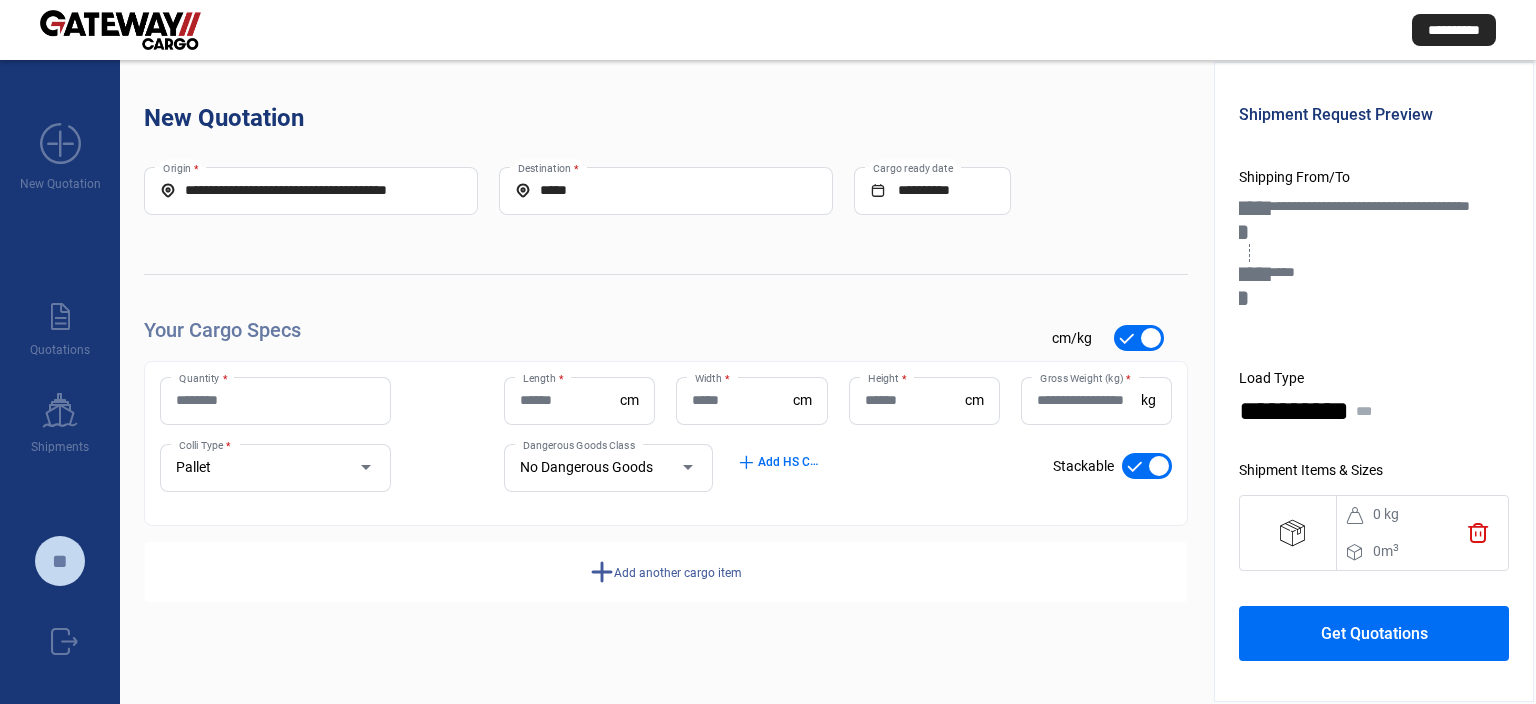 click on "Quantity *" at bounding box center (275, 400) 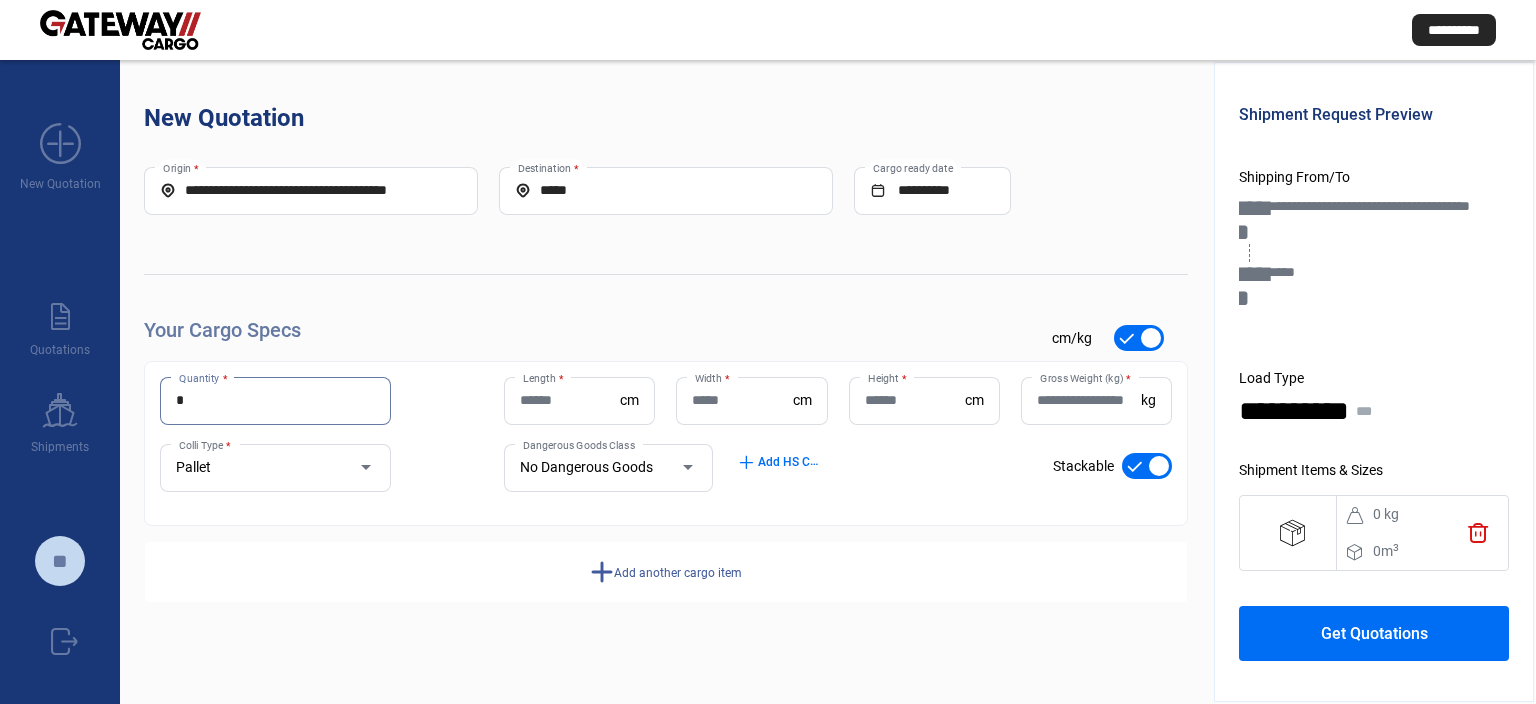 type on "*" 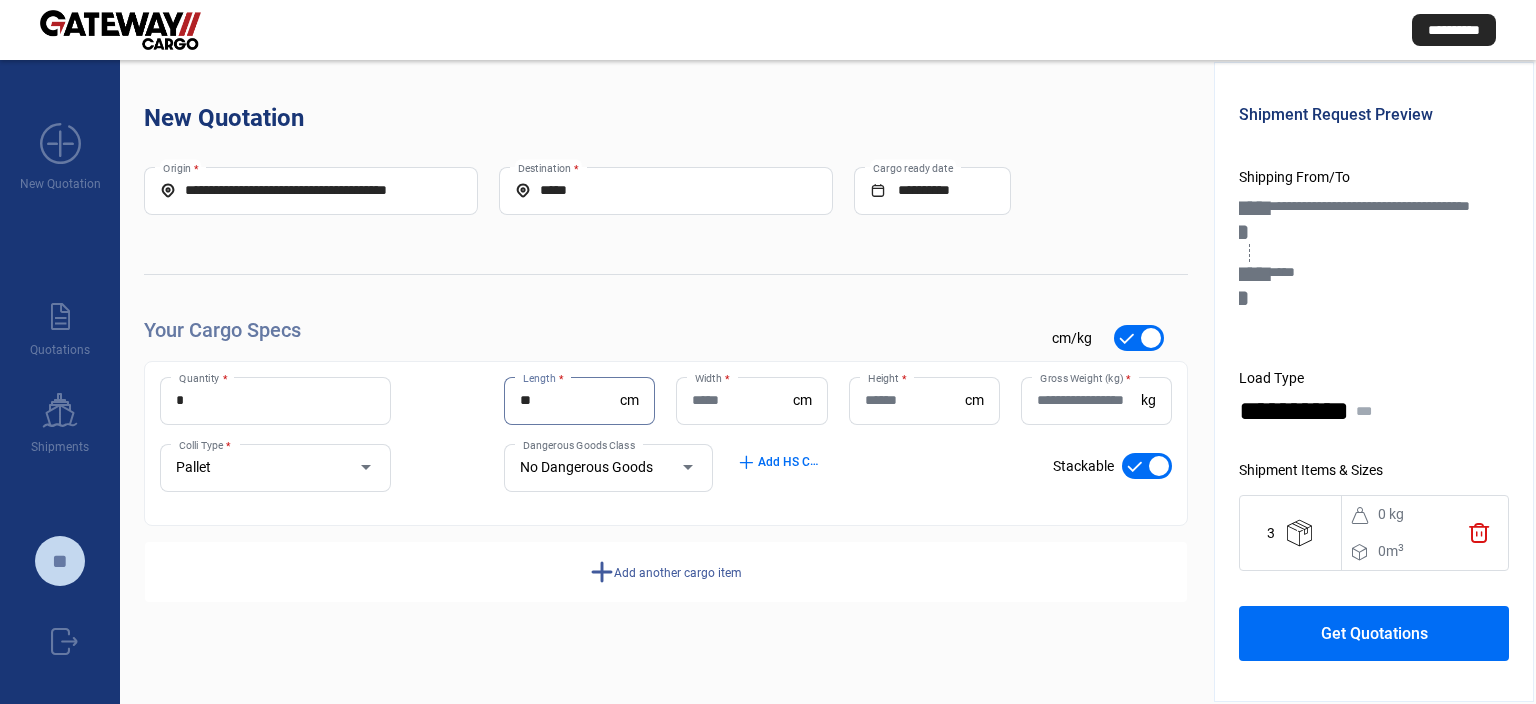 type on "**" 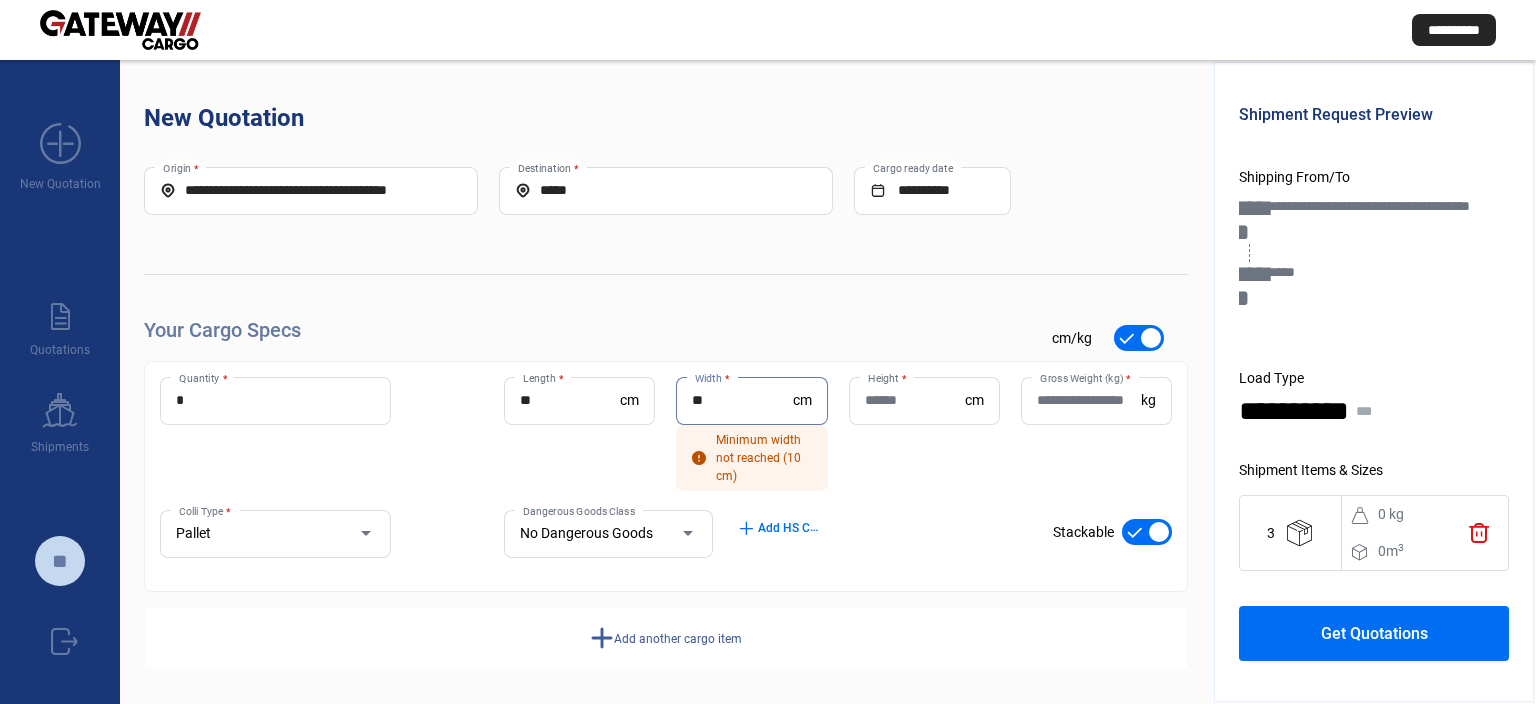type on "**" 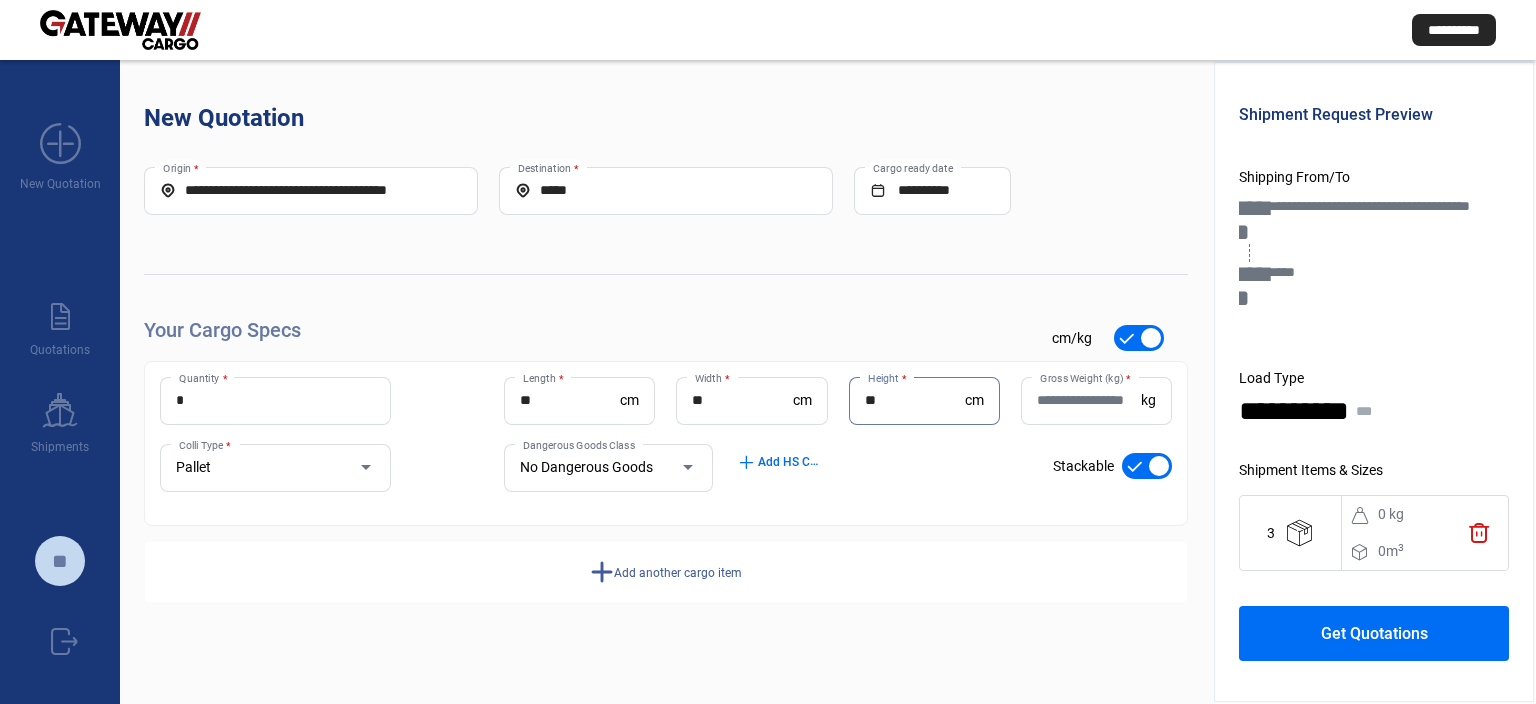 type on "**" 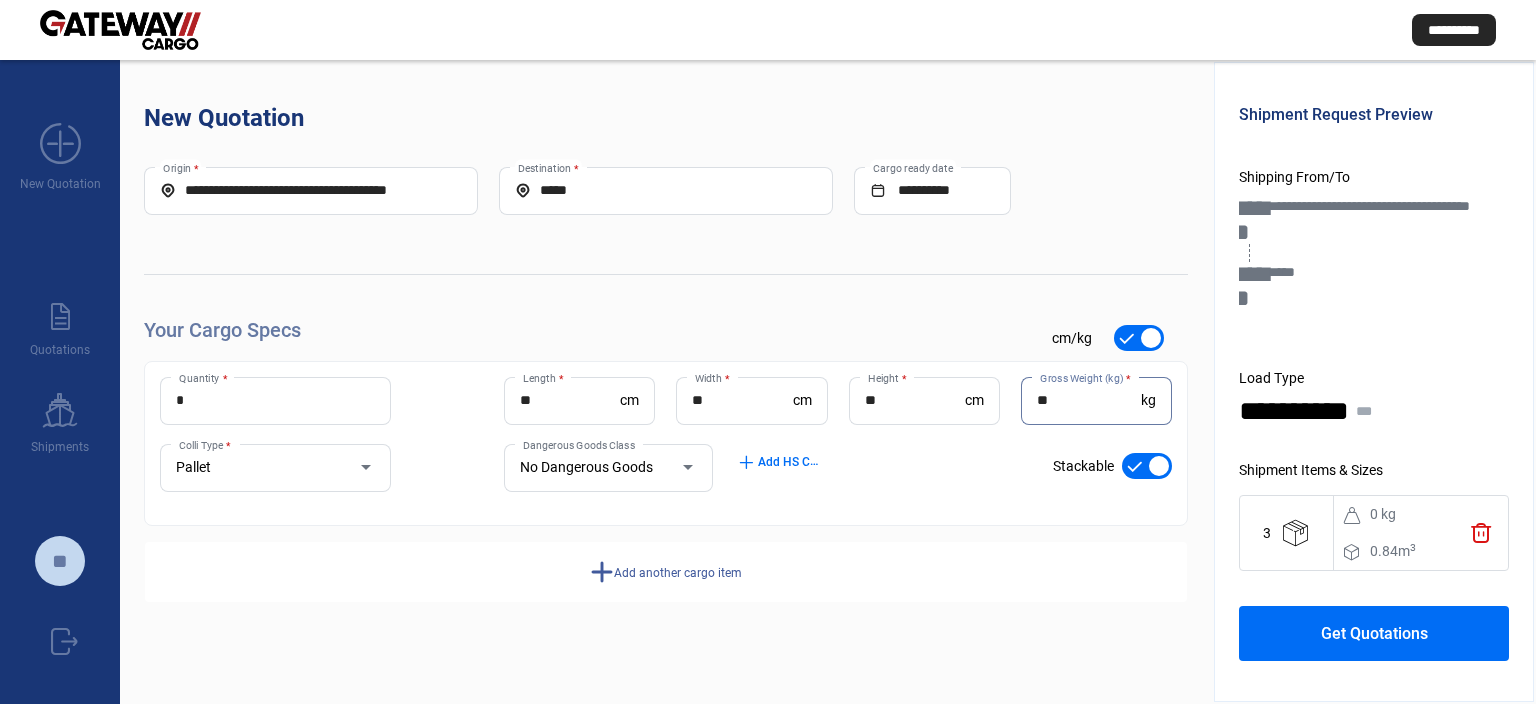 type on "**" 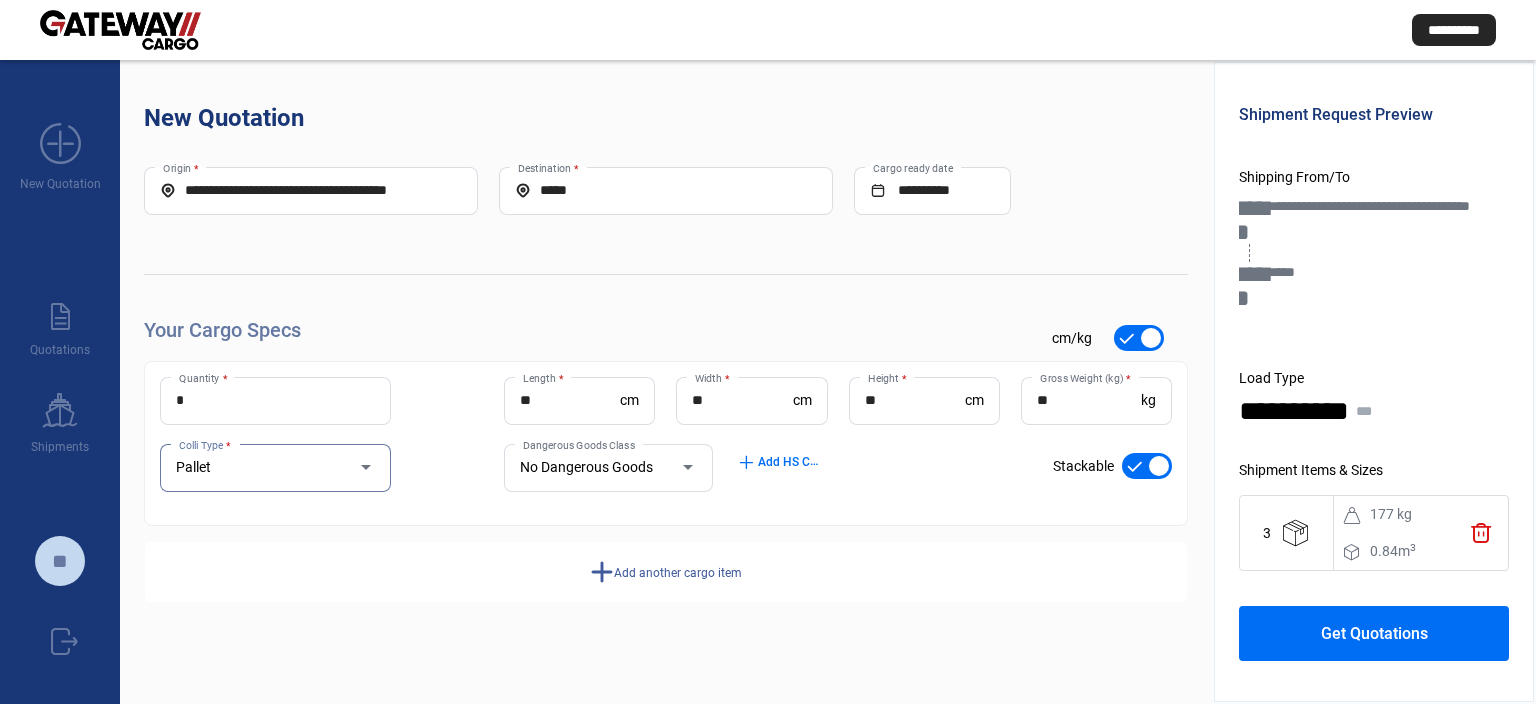 click at bounding box center [356, 468] 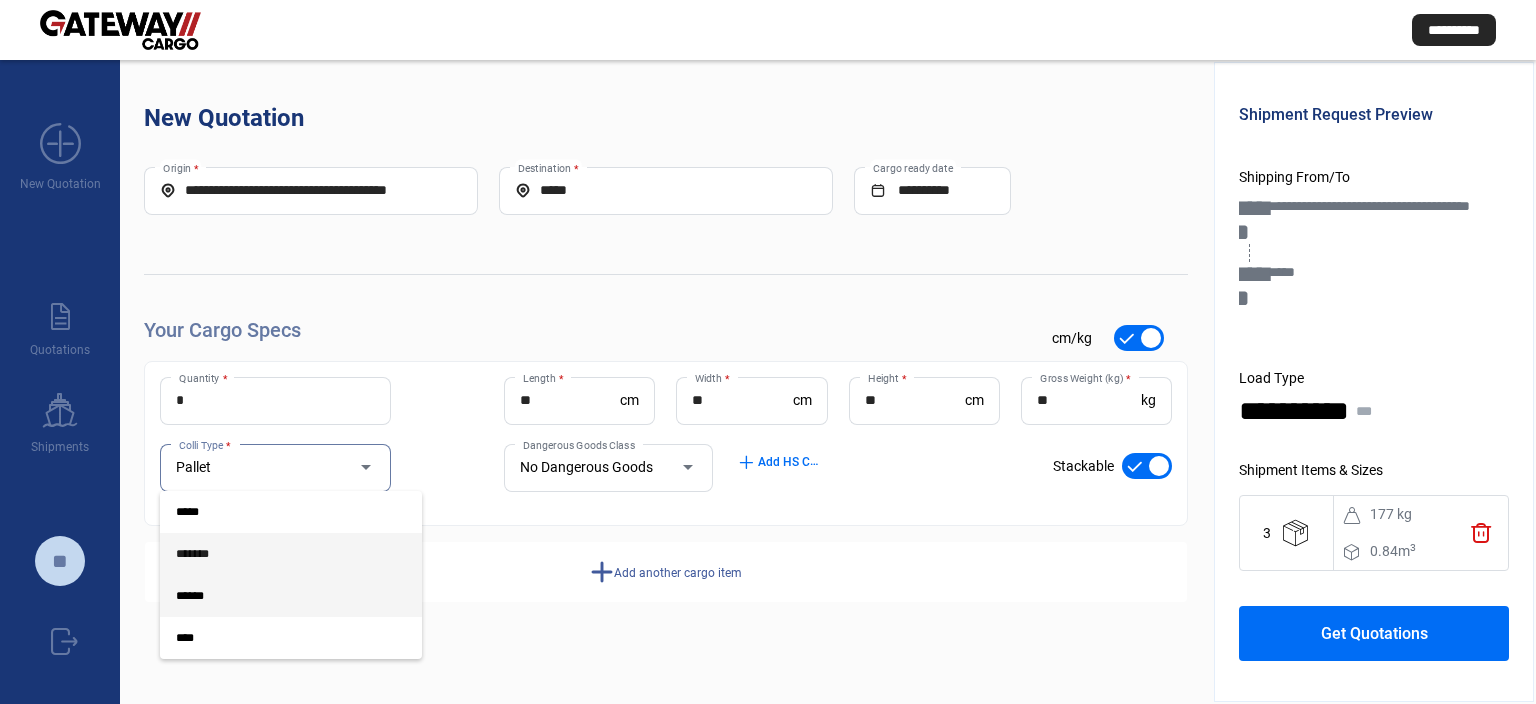 click on "*******" at bounding box center [275, 554] 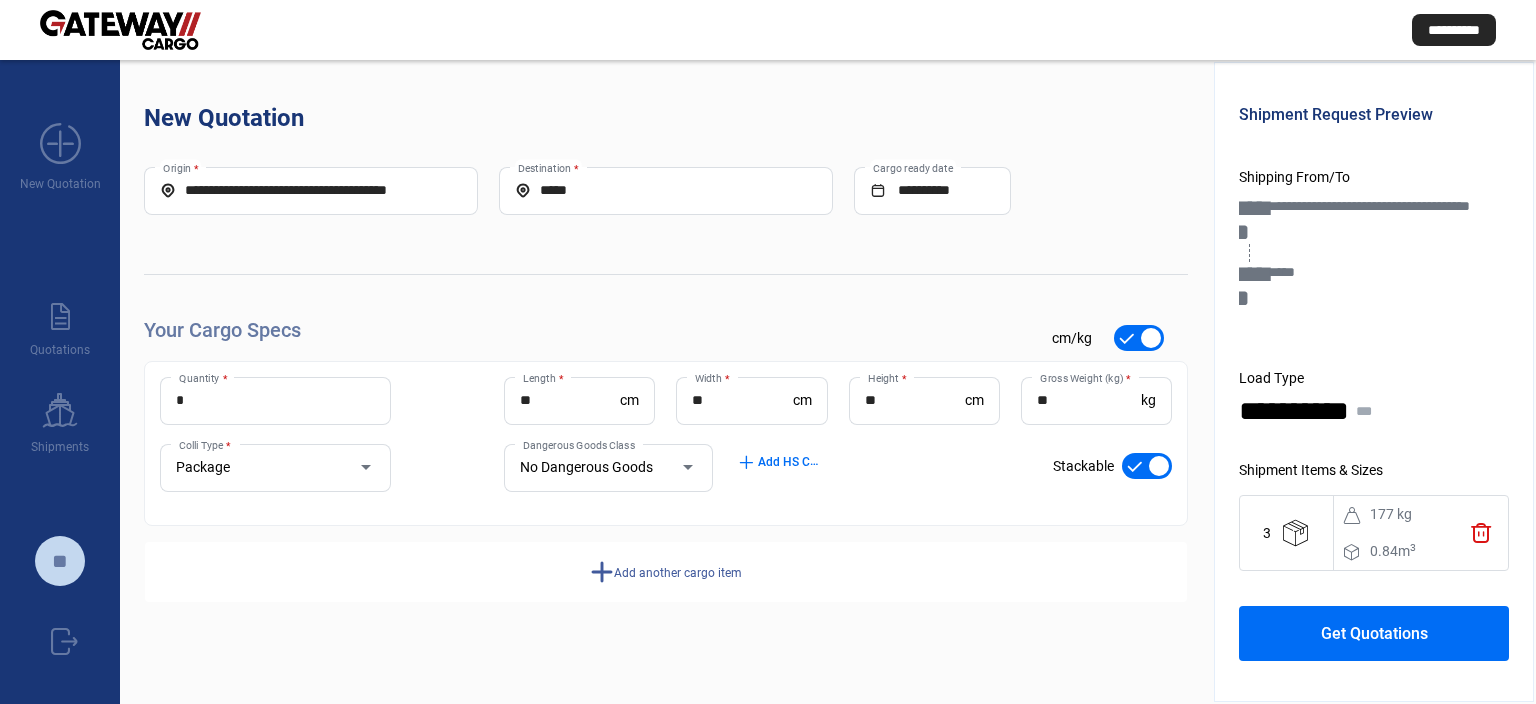 click on "add" 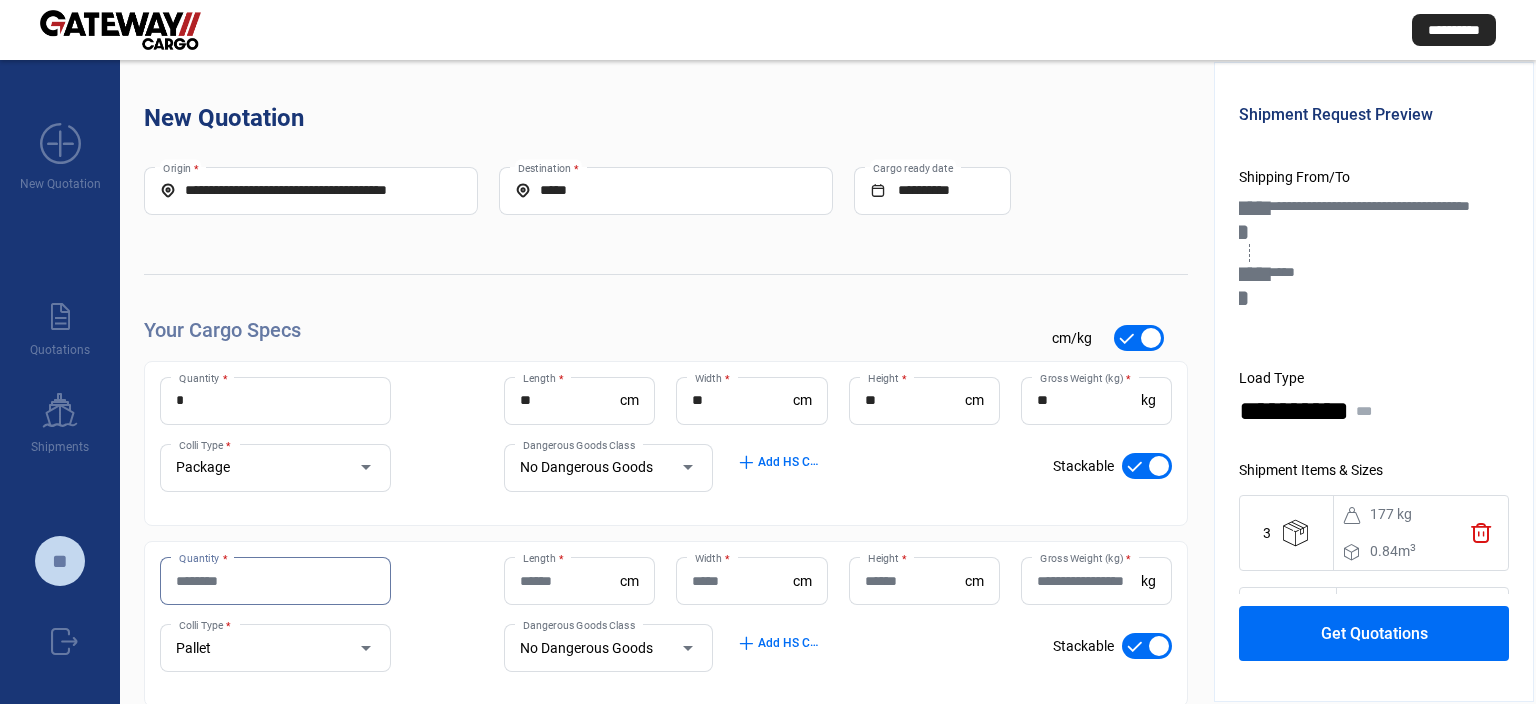 click on "Quantity *" at bounding box center [275, 581] 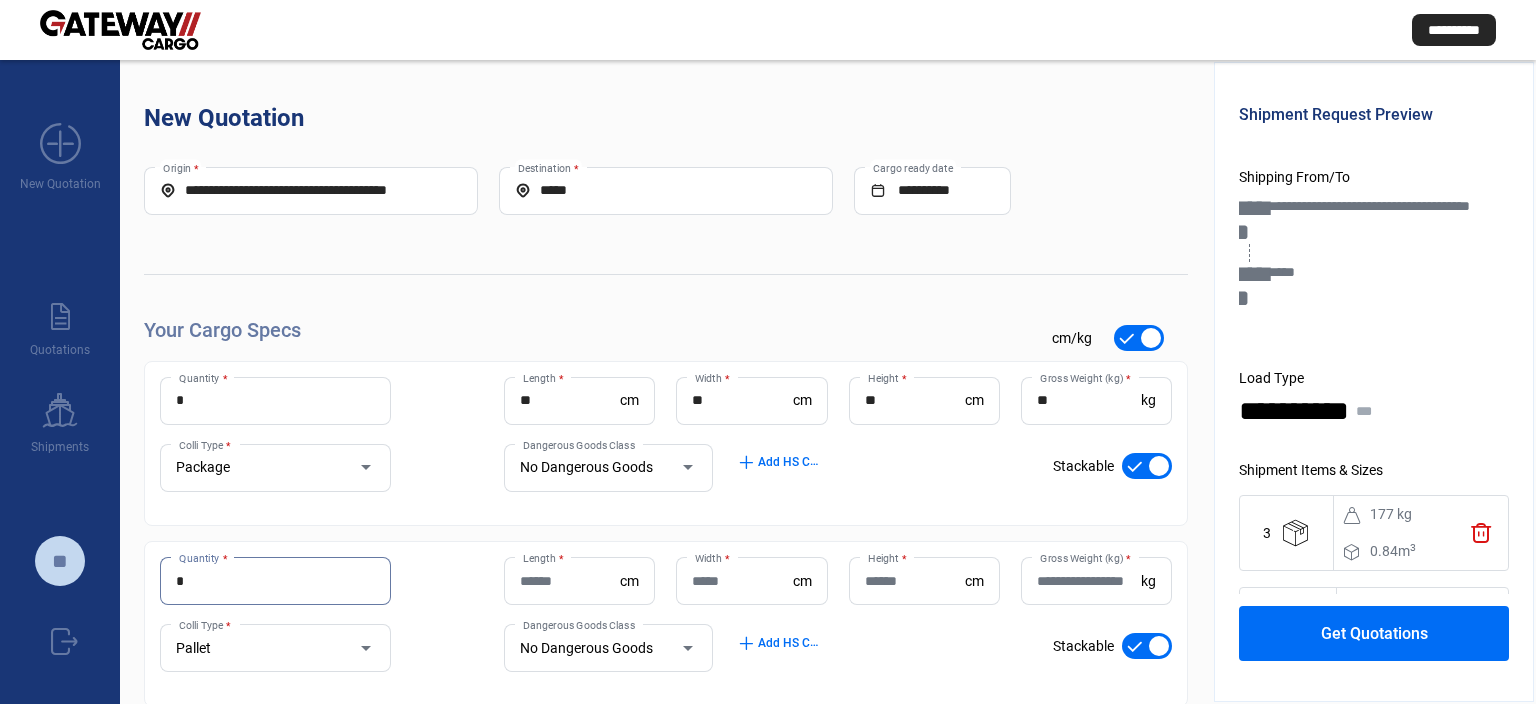 type on "*" 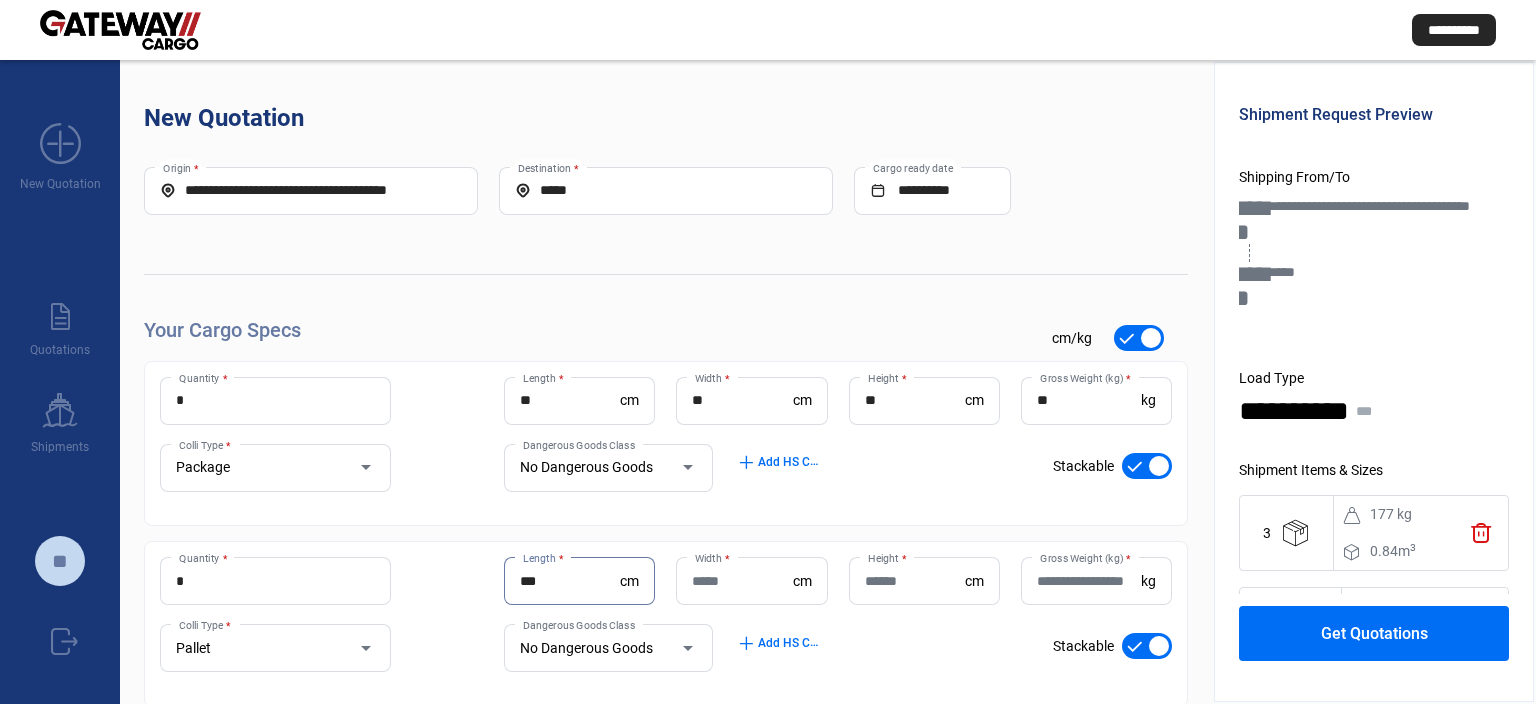 type on "***" 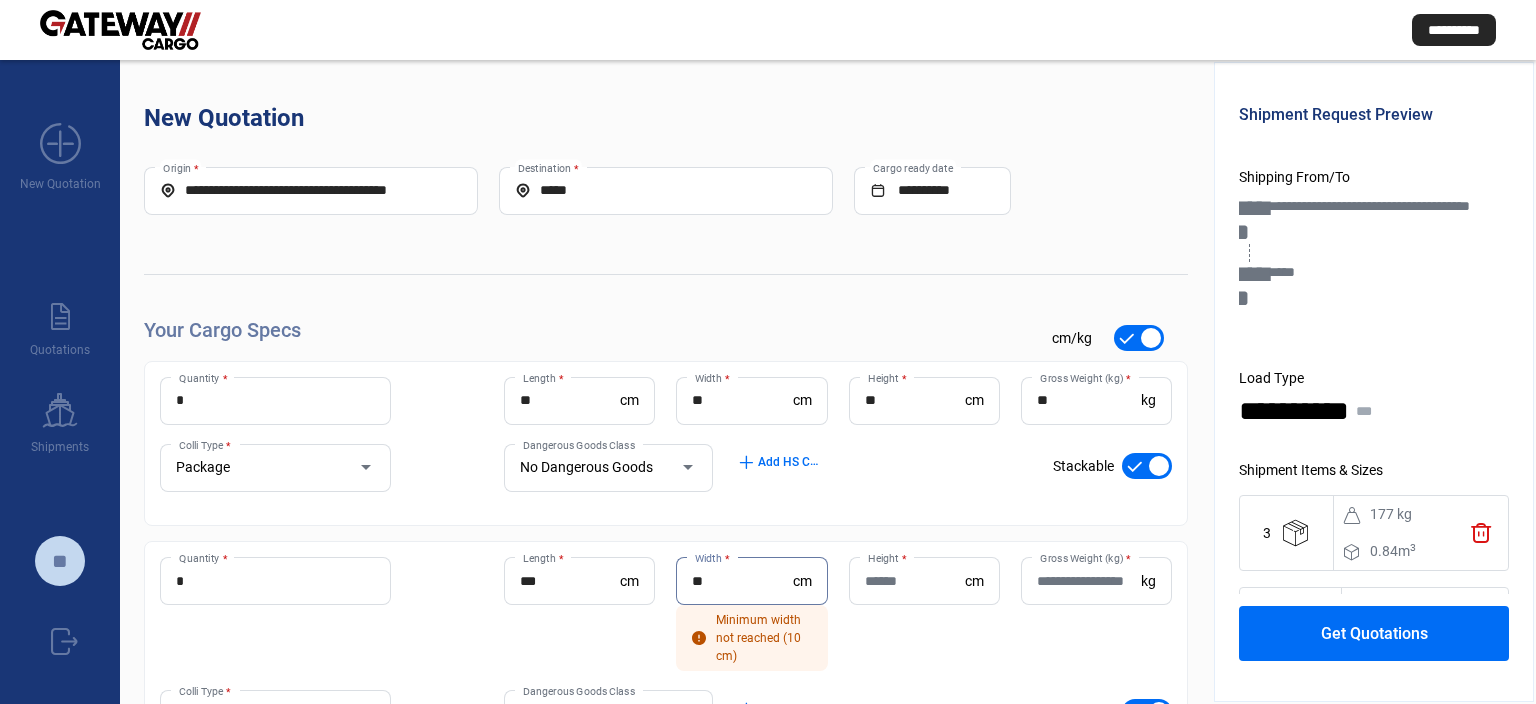 type on "**" 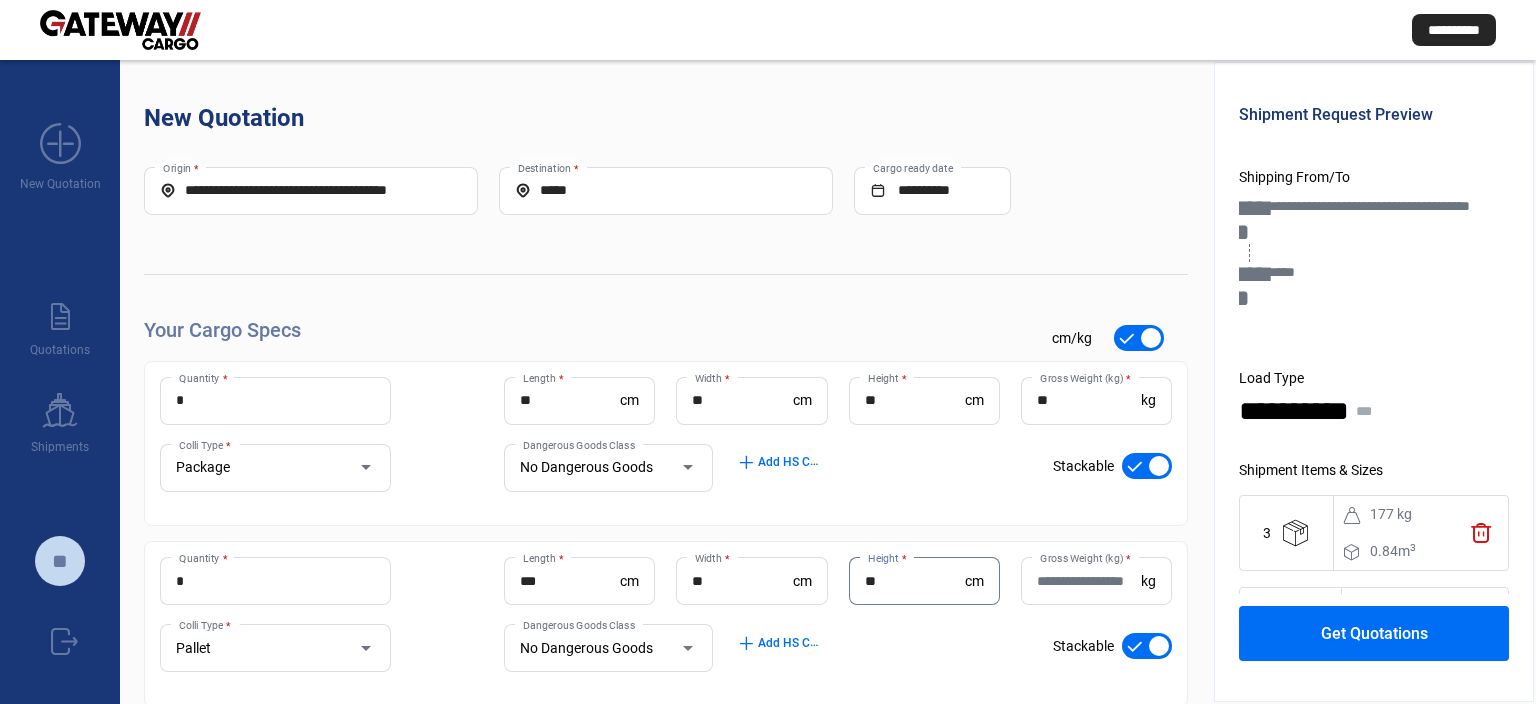 type on "**" 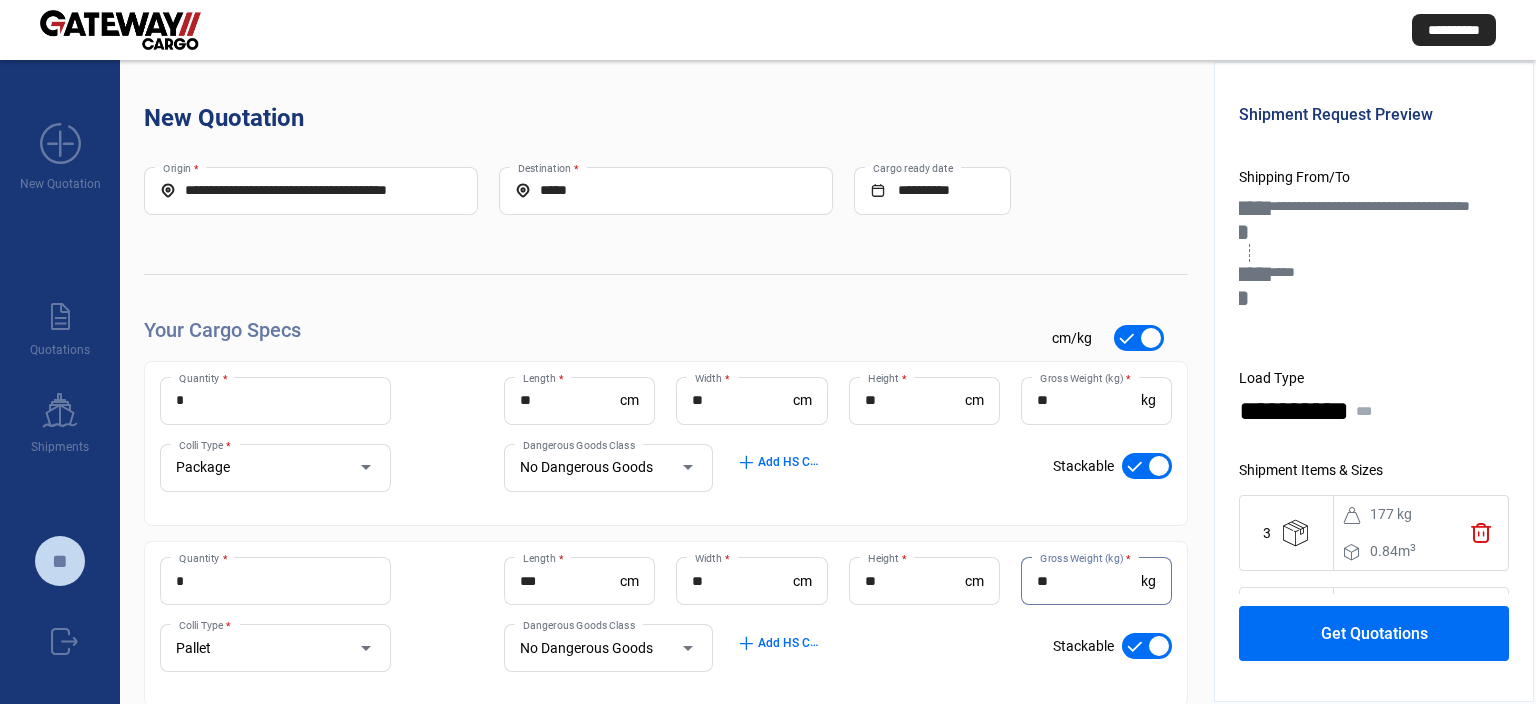 type on "**" 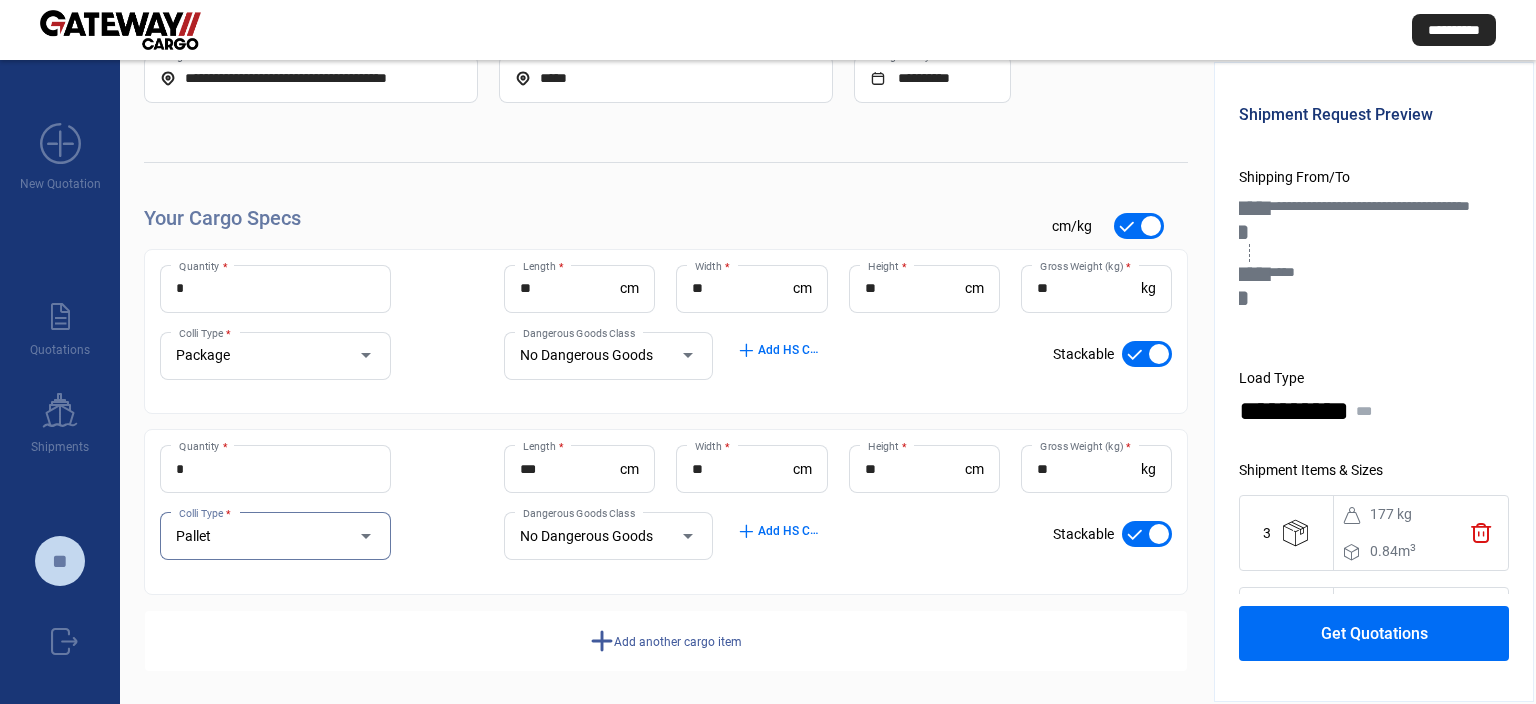 scroll, scrollTop: 119, scrollLeft: 0, axis: vertical 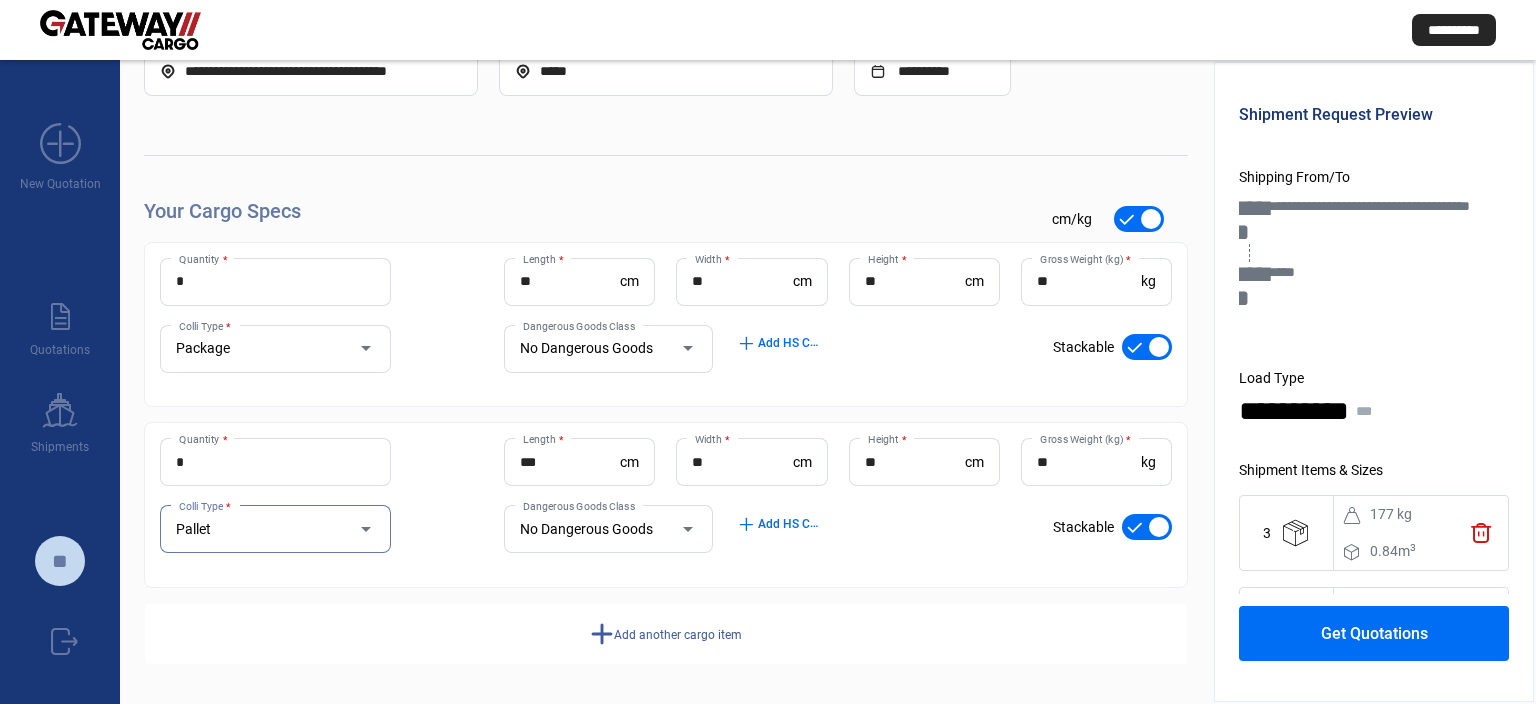 click on "Add another cargo item" 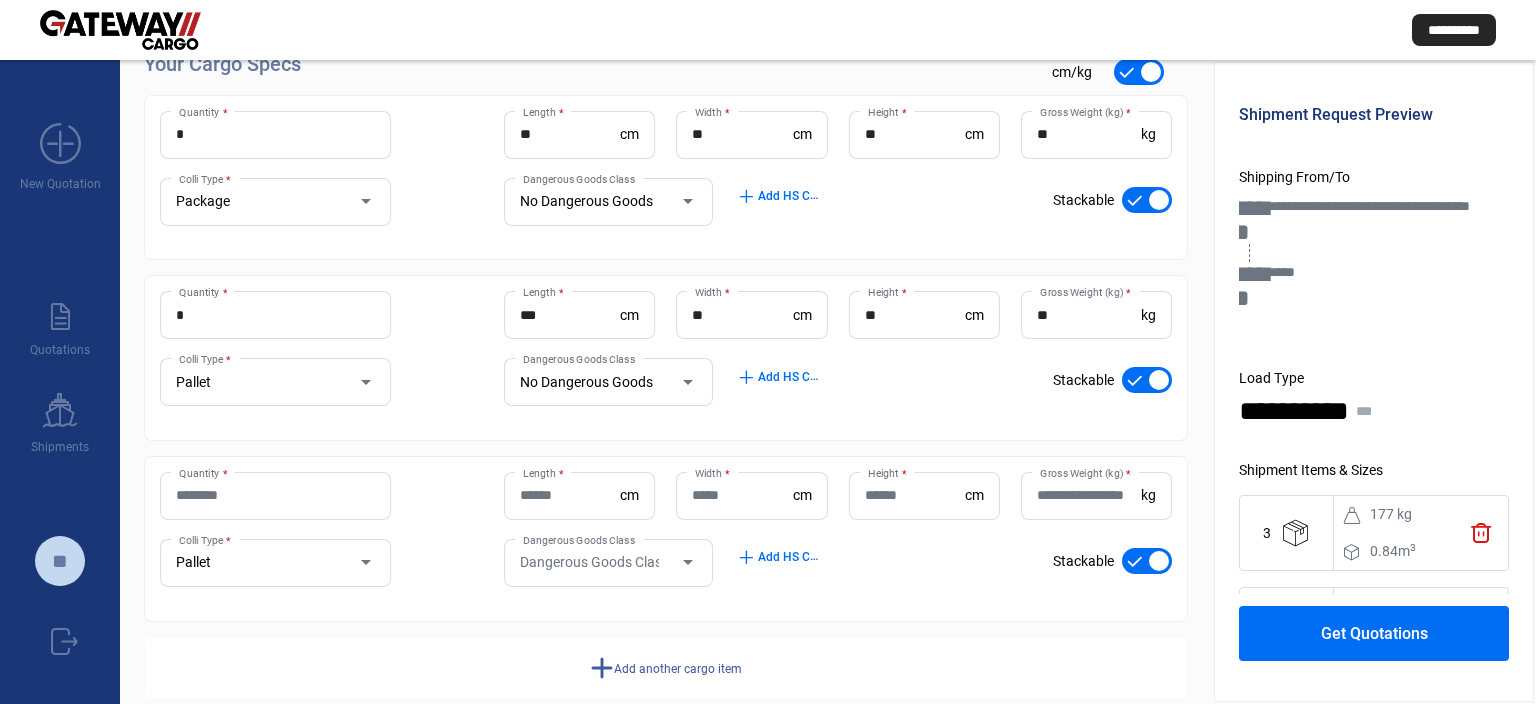 scroll, scrollTop: 299, scrollLeft: 0, axis: vertical 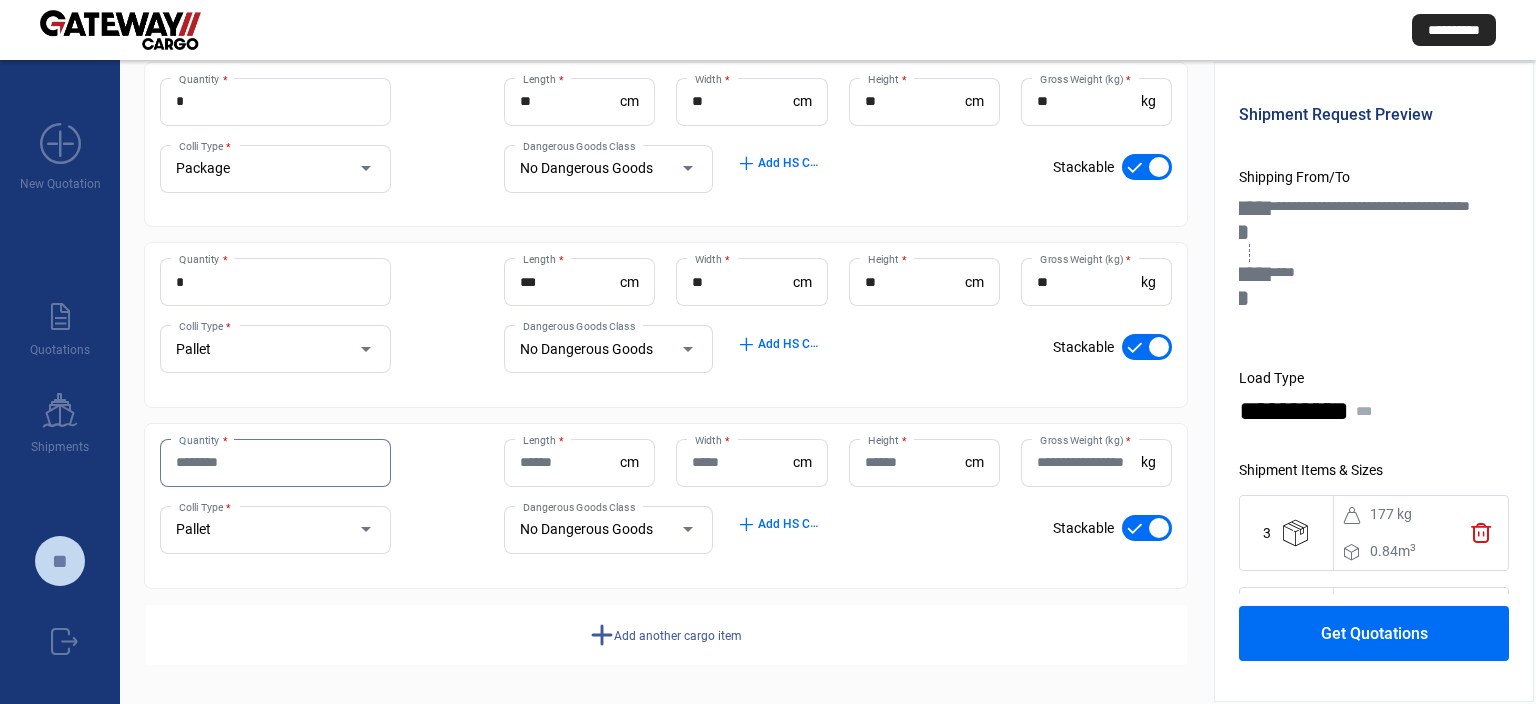 click on "Quantity *" at bounding box center (275, 462) 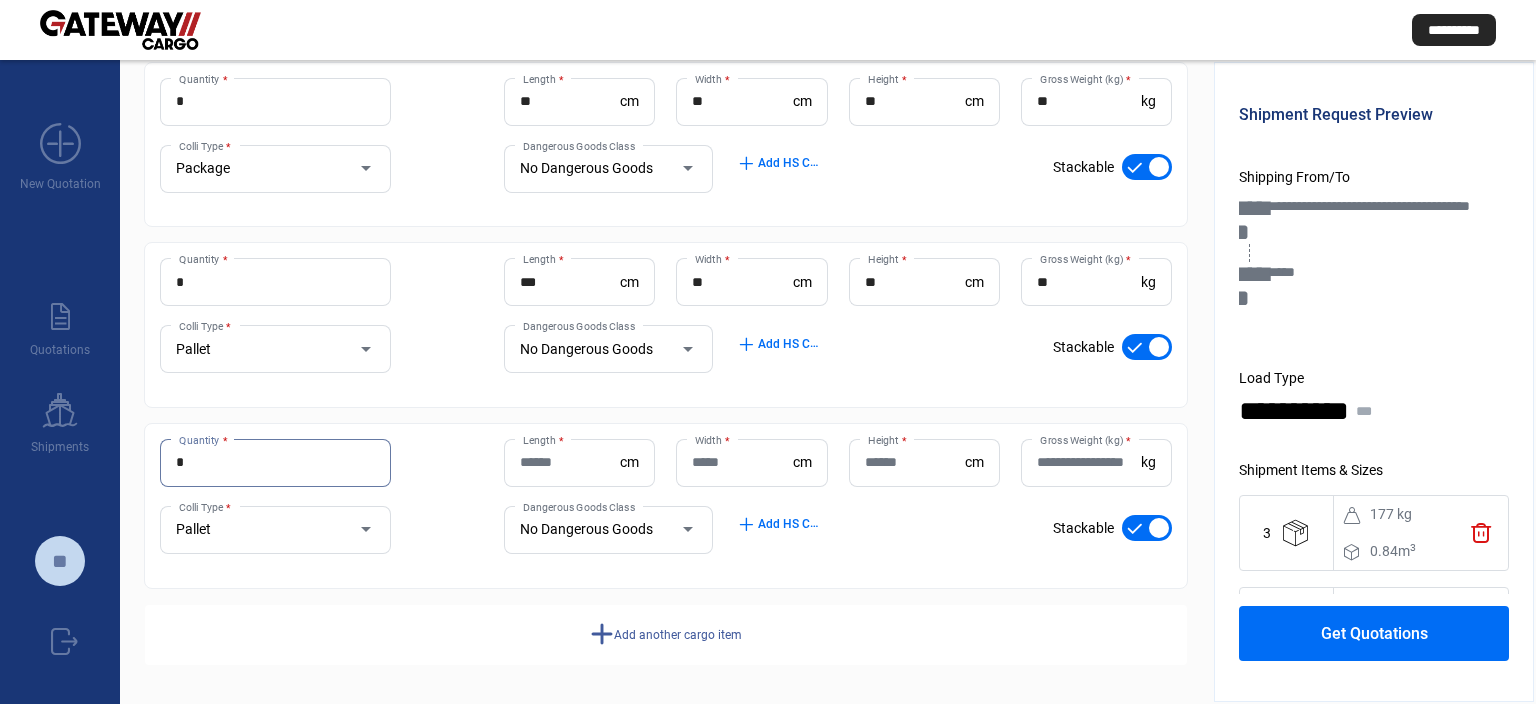 type on "*" 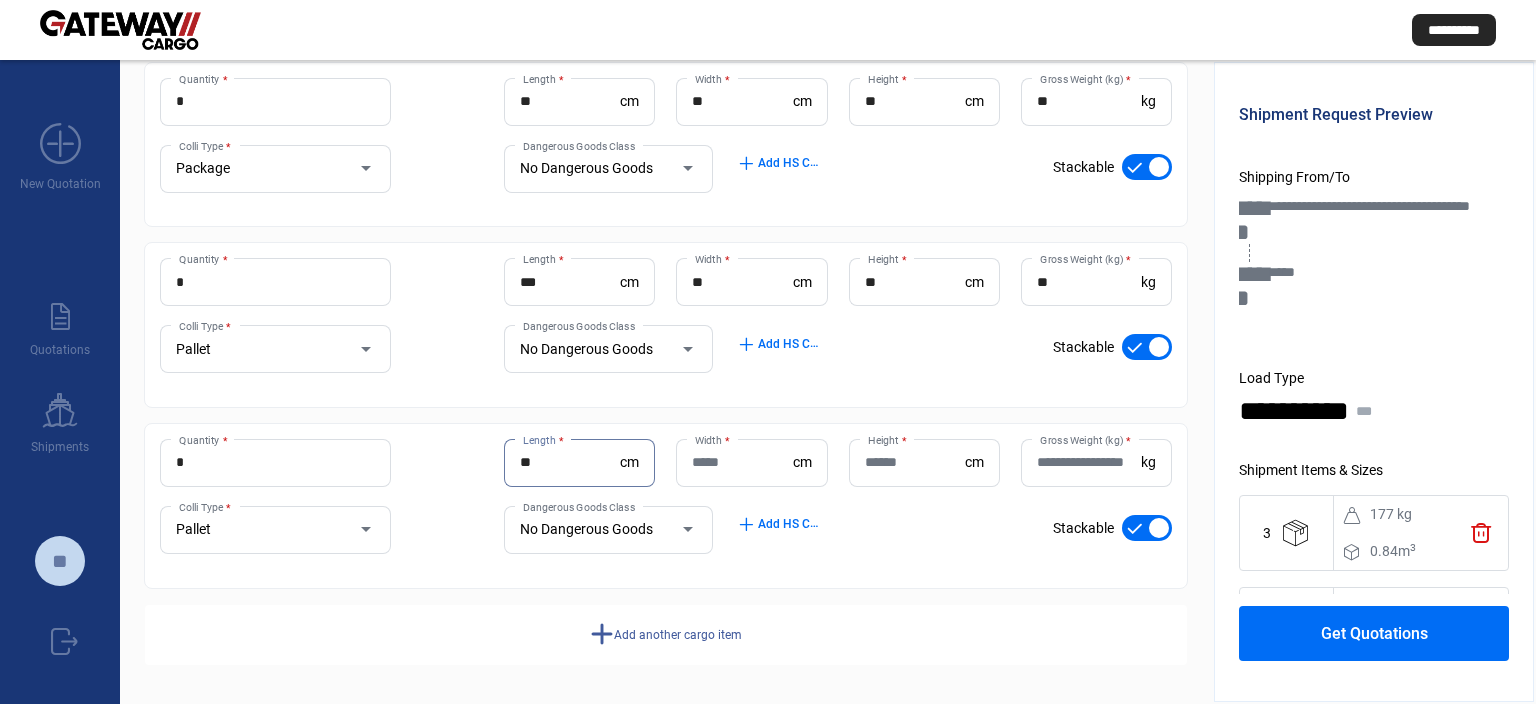 type on "**" 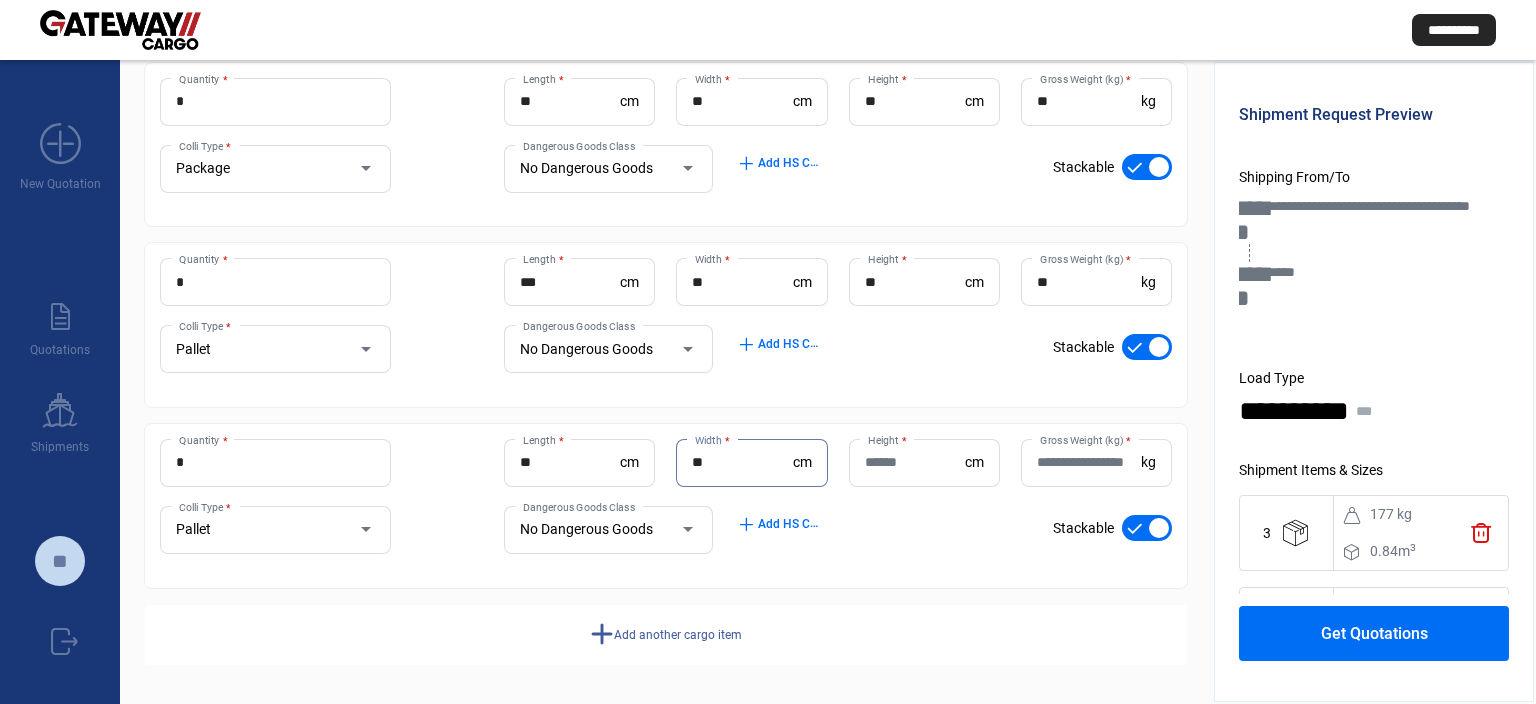 type on "**" 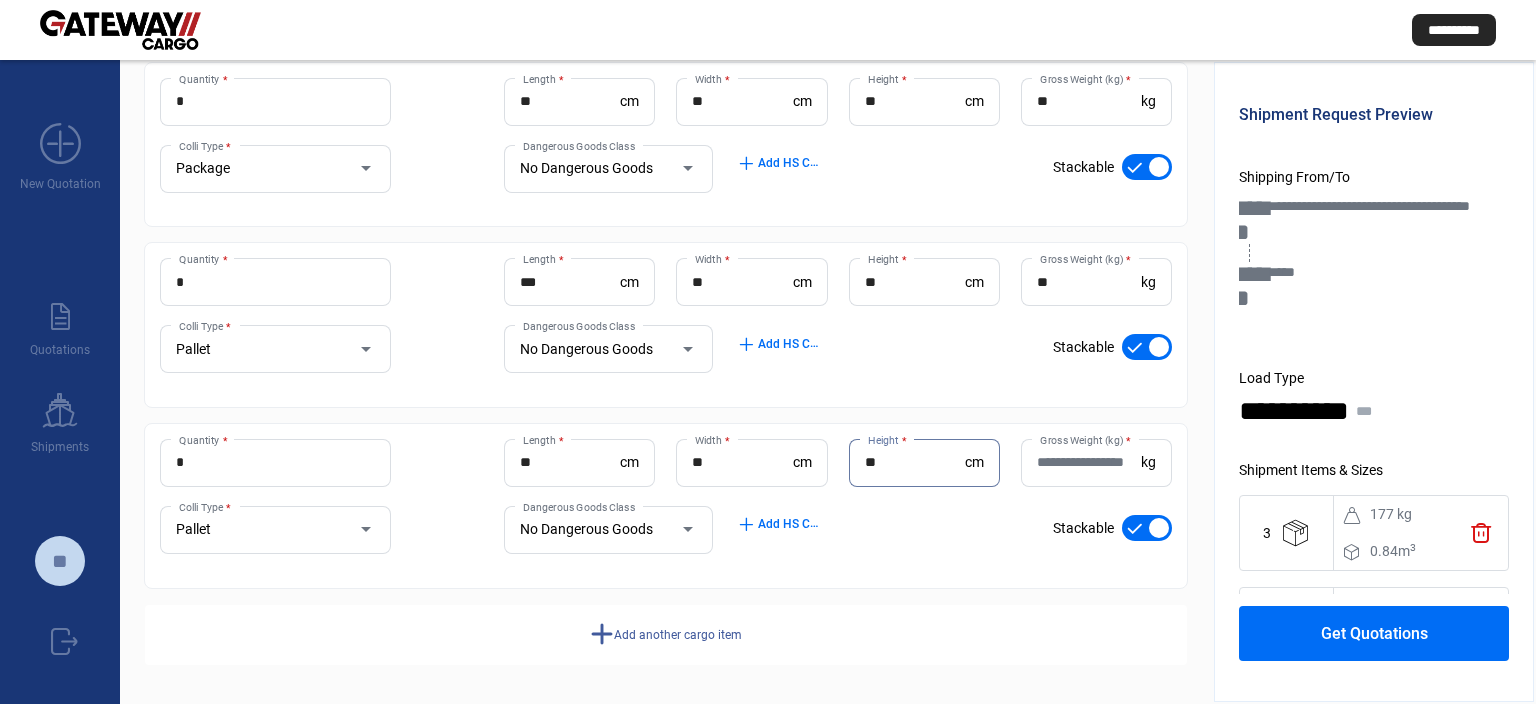 type on "**" 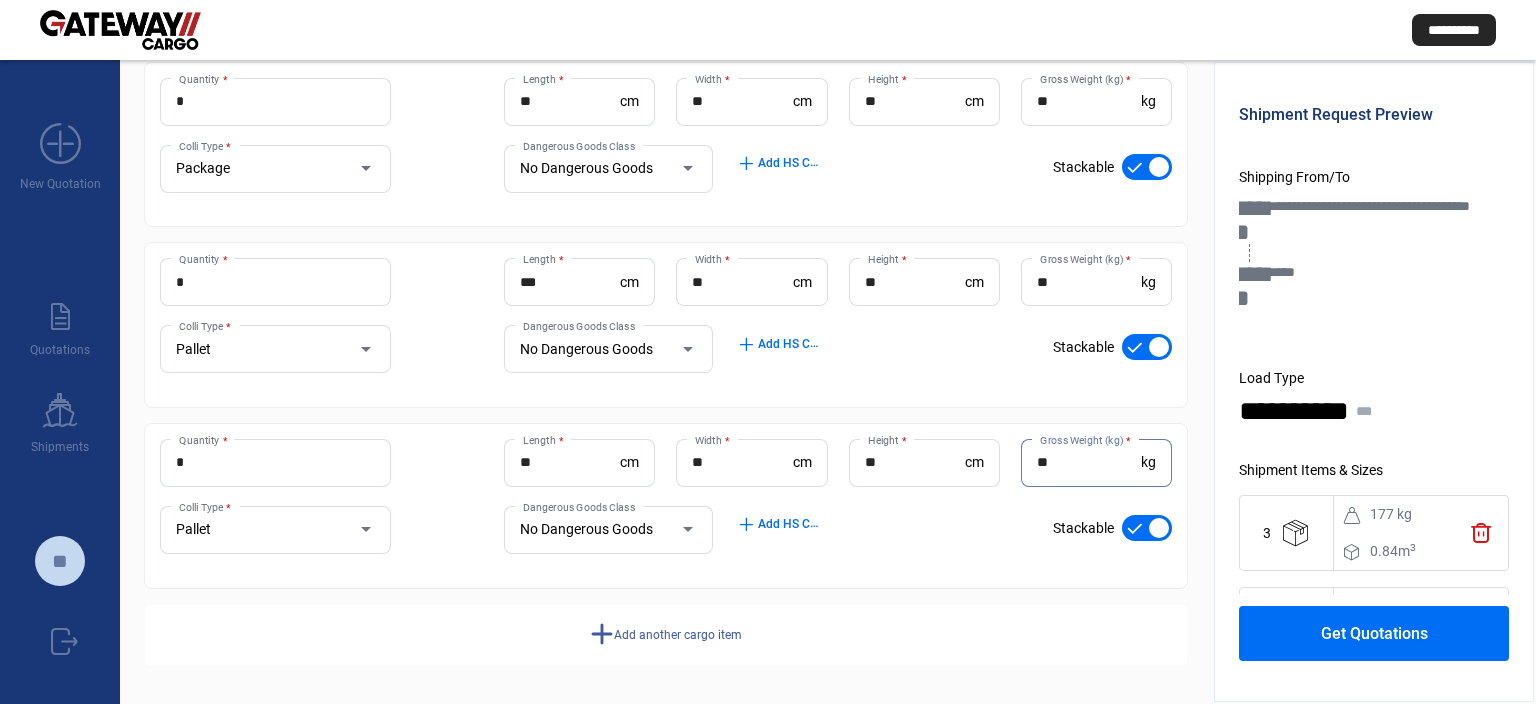 type on "**" 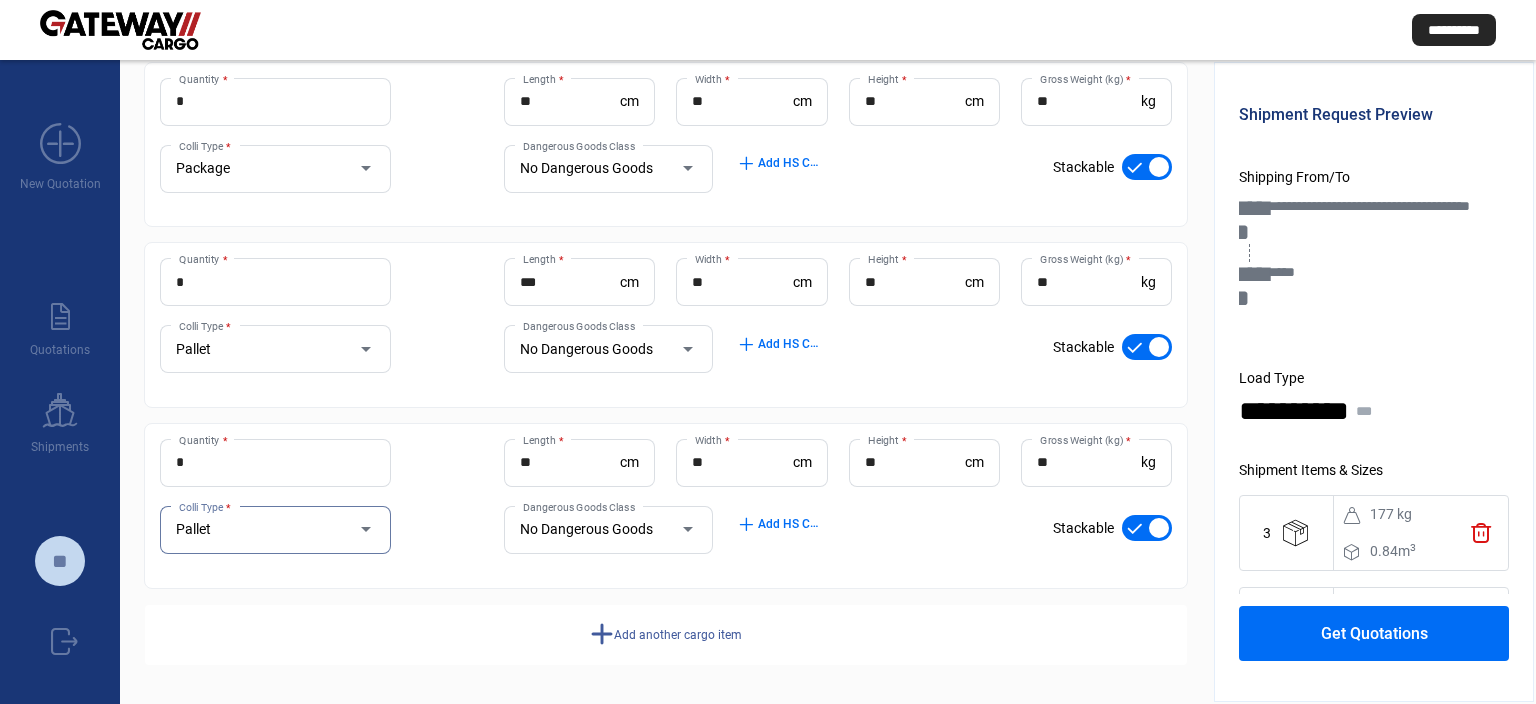 click on "Pallet" at bounding box center (256, 349) 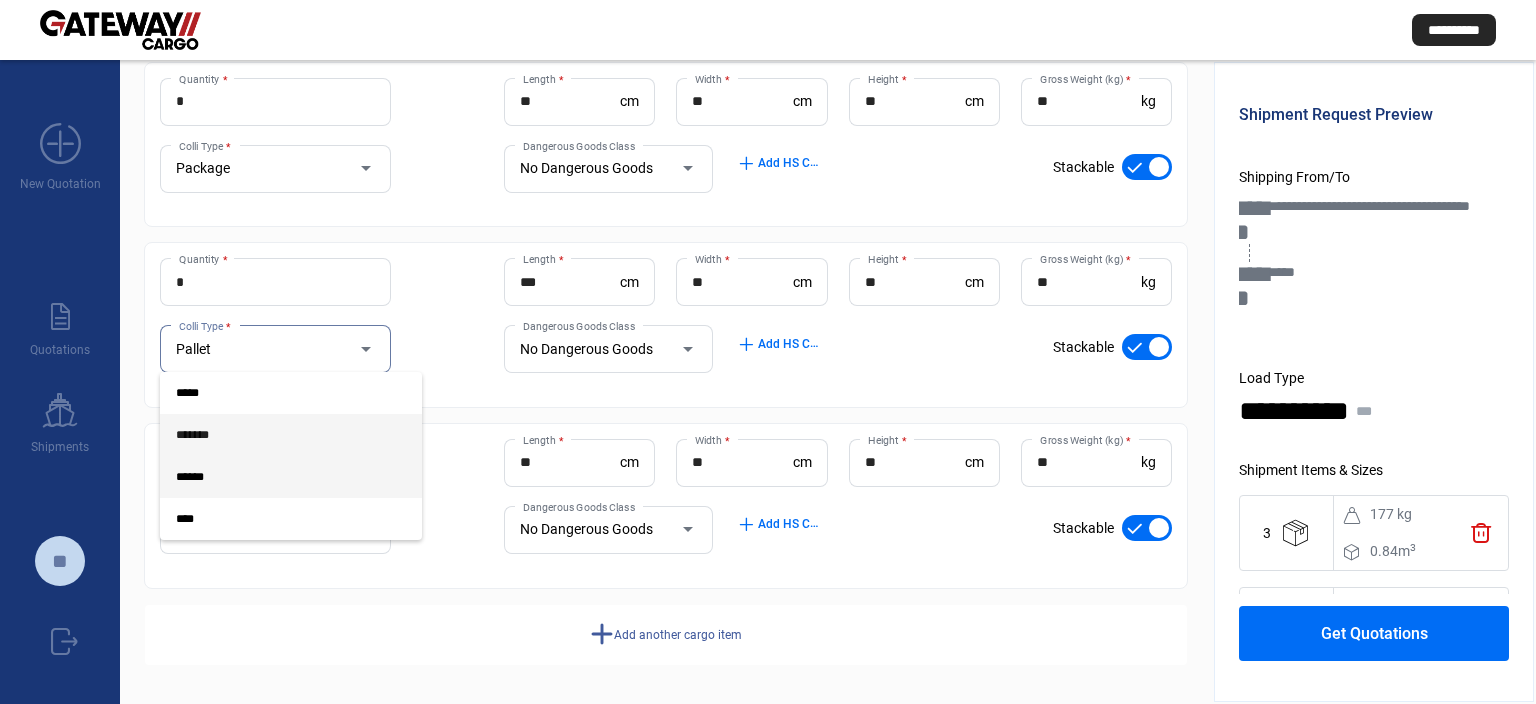 click on "*******" at bounding box center (275, 435) 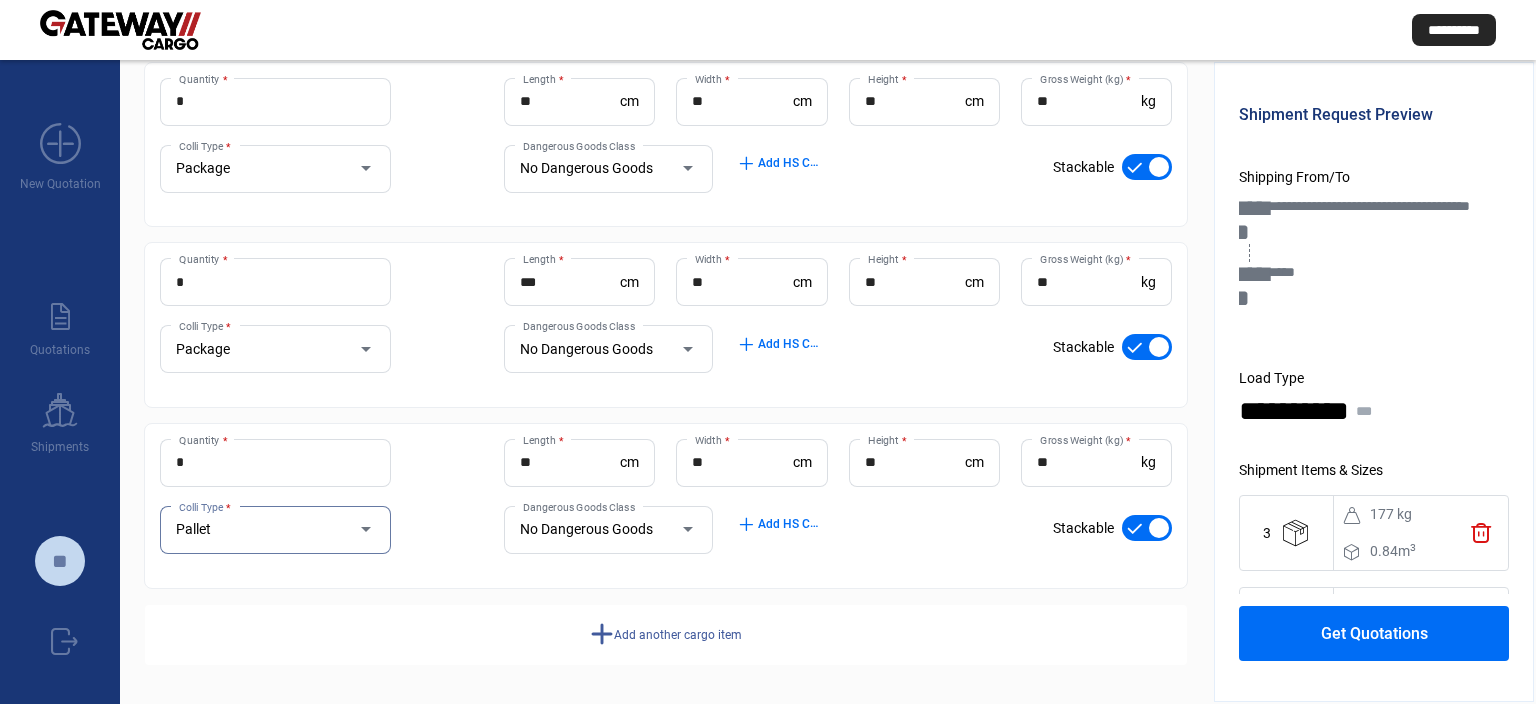 click on "Pallet" at bounding box center [256, 530] 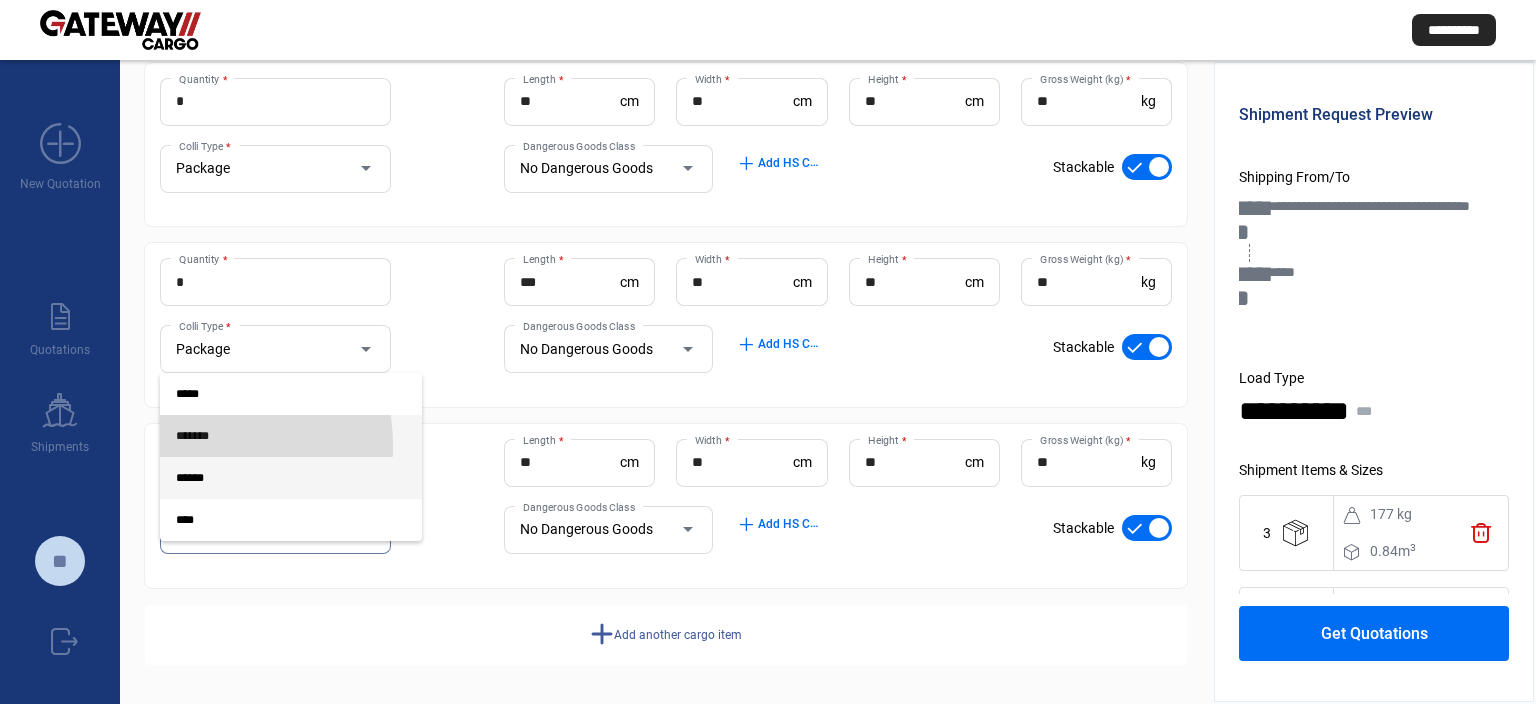 click on "*******" at bounding box center [291, 436] 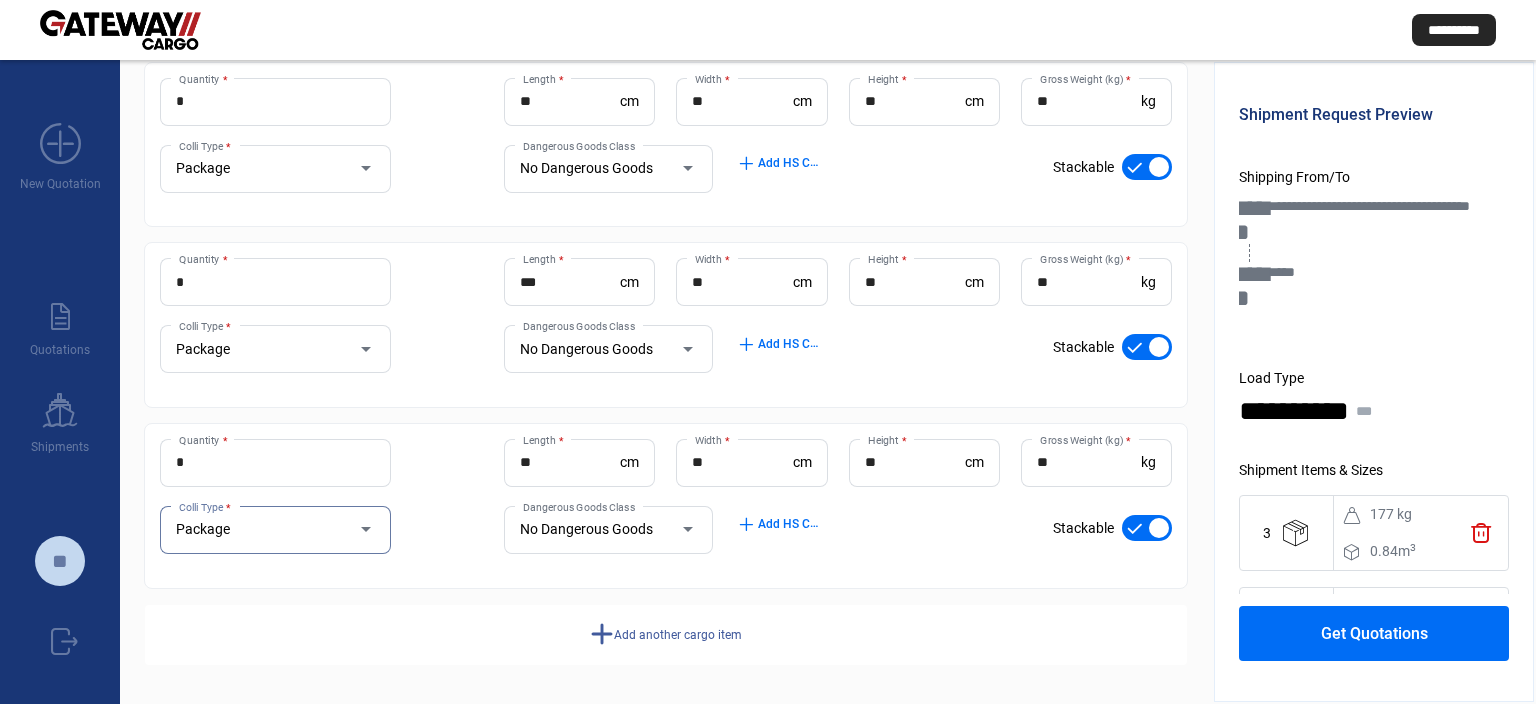 click on "add  Add another cargo item" 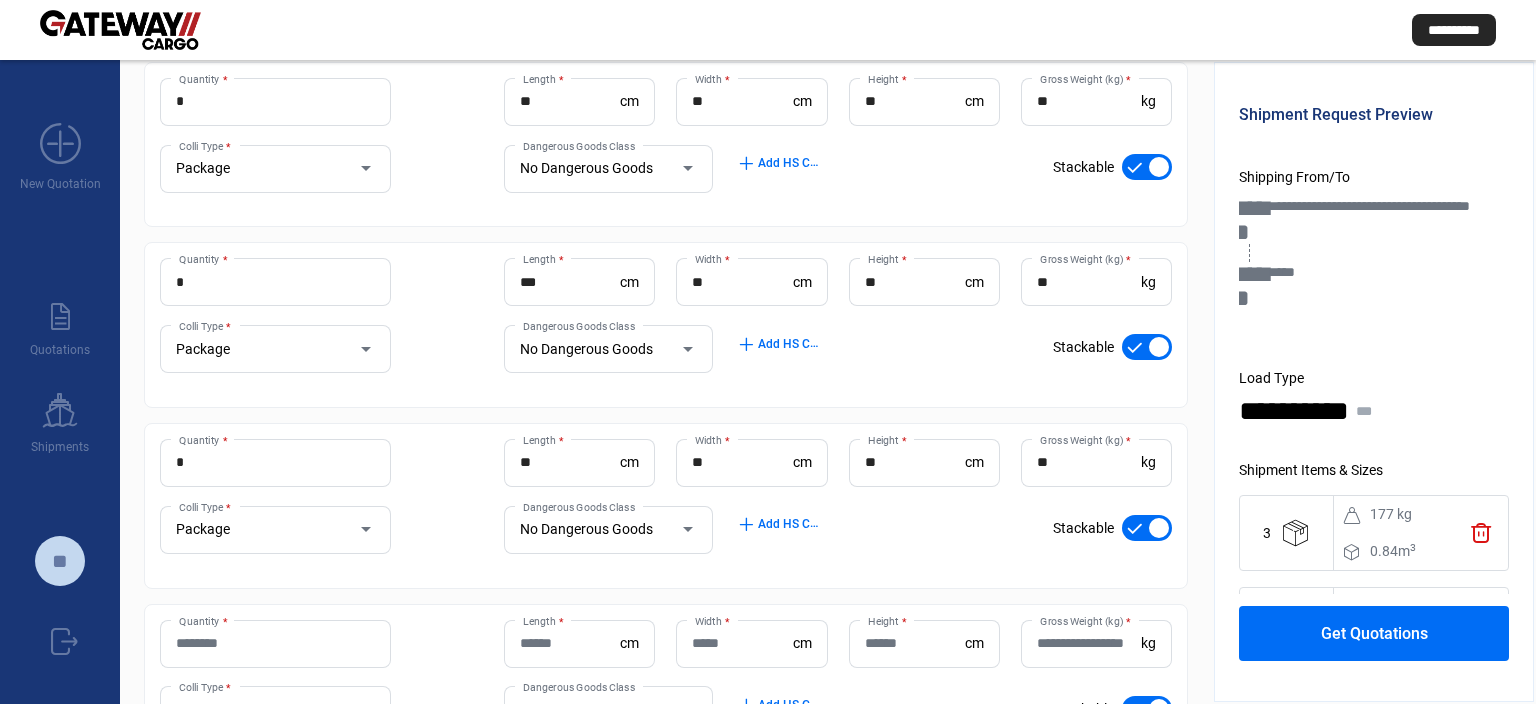 click on "Quantity *" 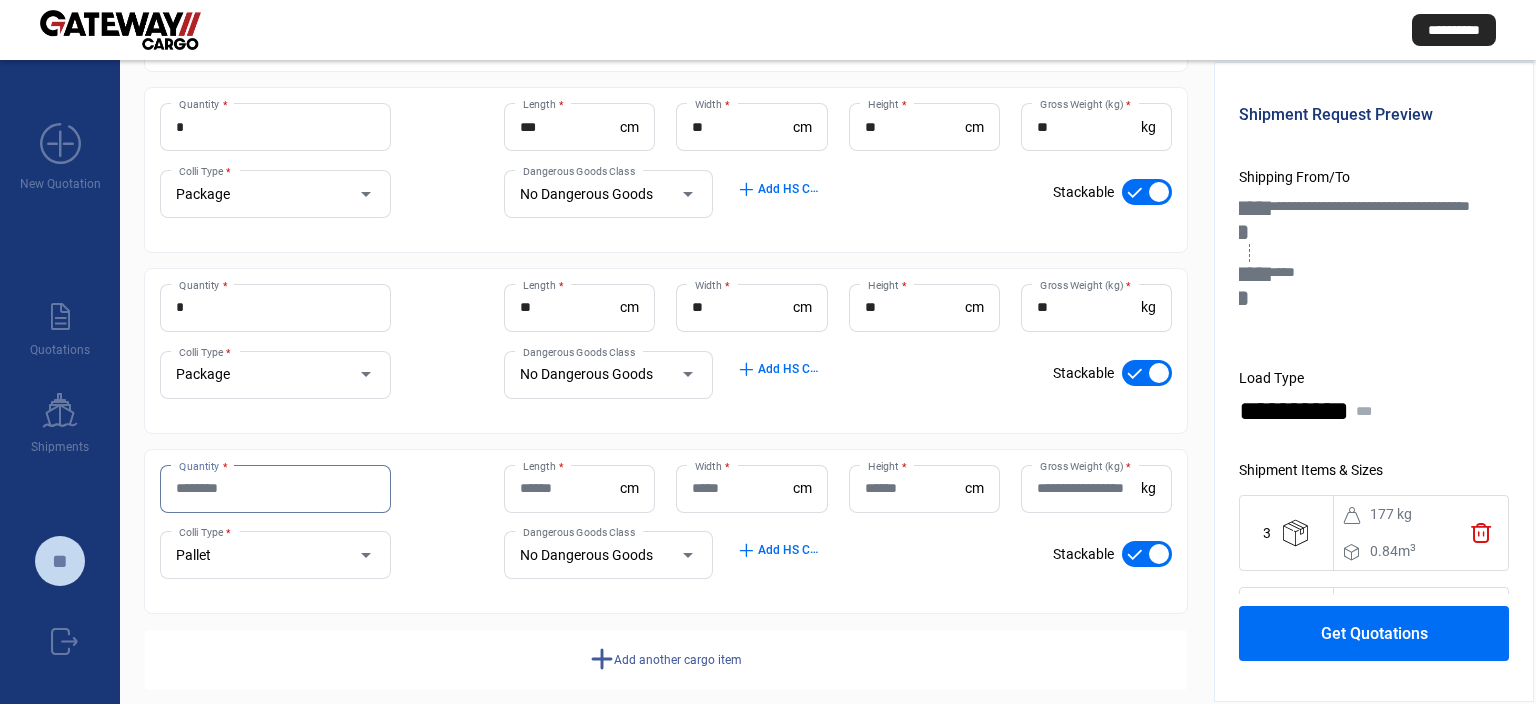 scroll, scrollTop: 480, scrollLeft: 0, axis: vertical 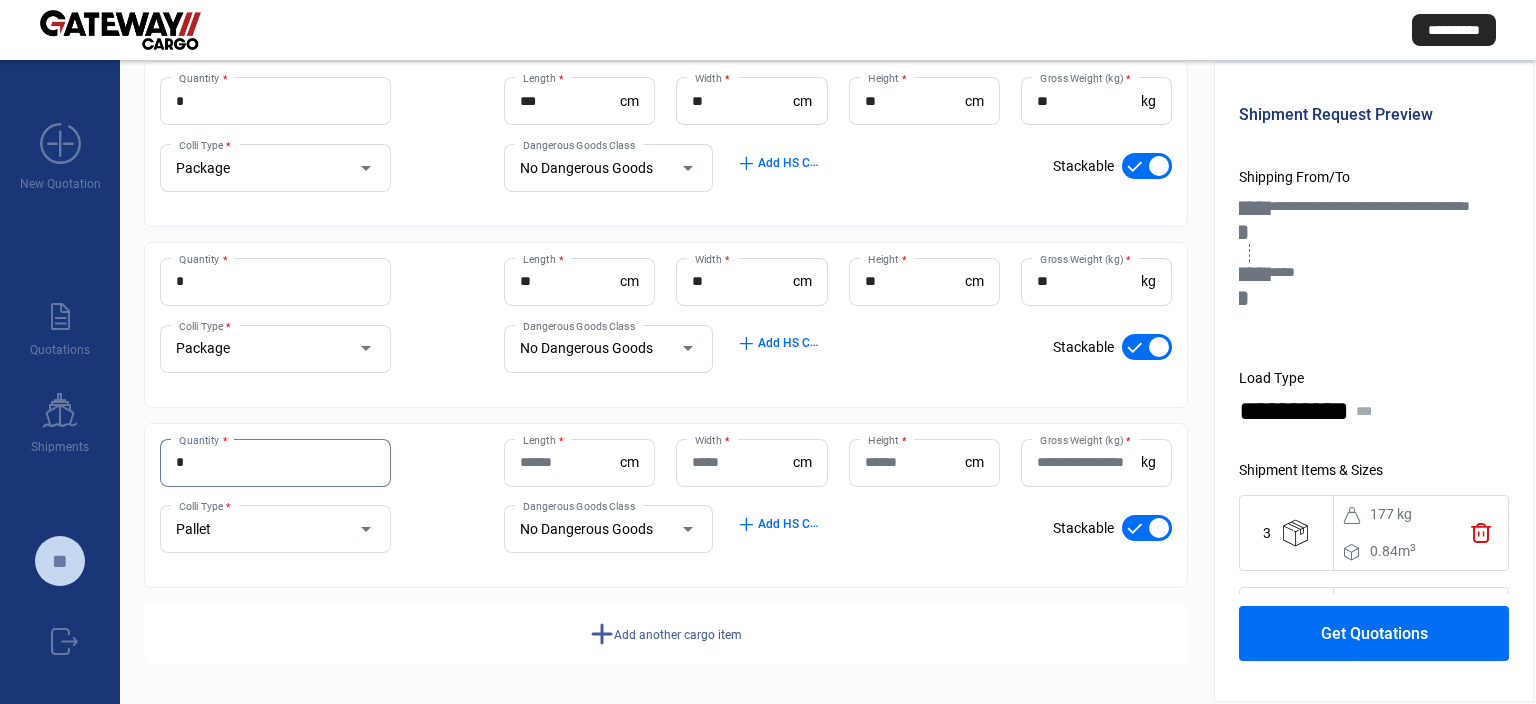 type on "*" 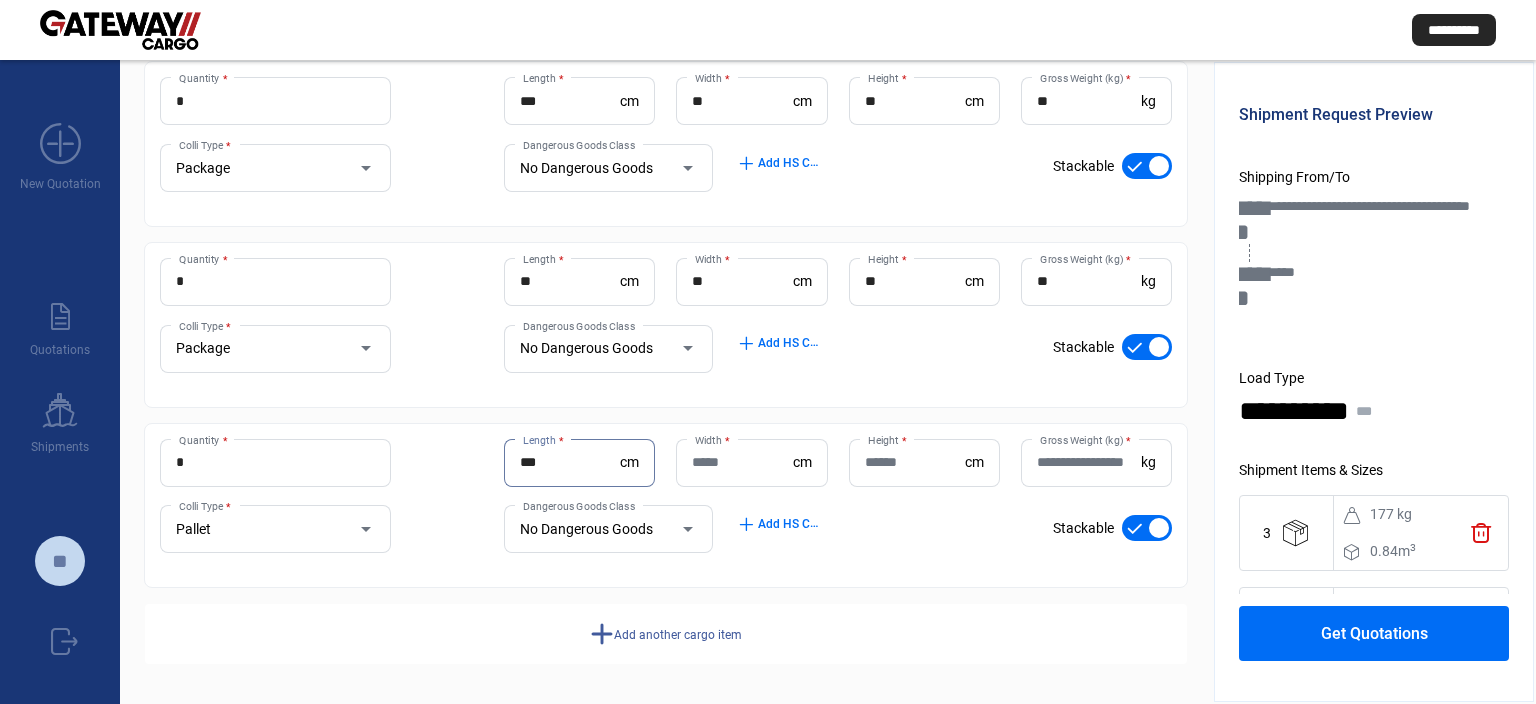 type on "***" 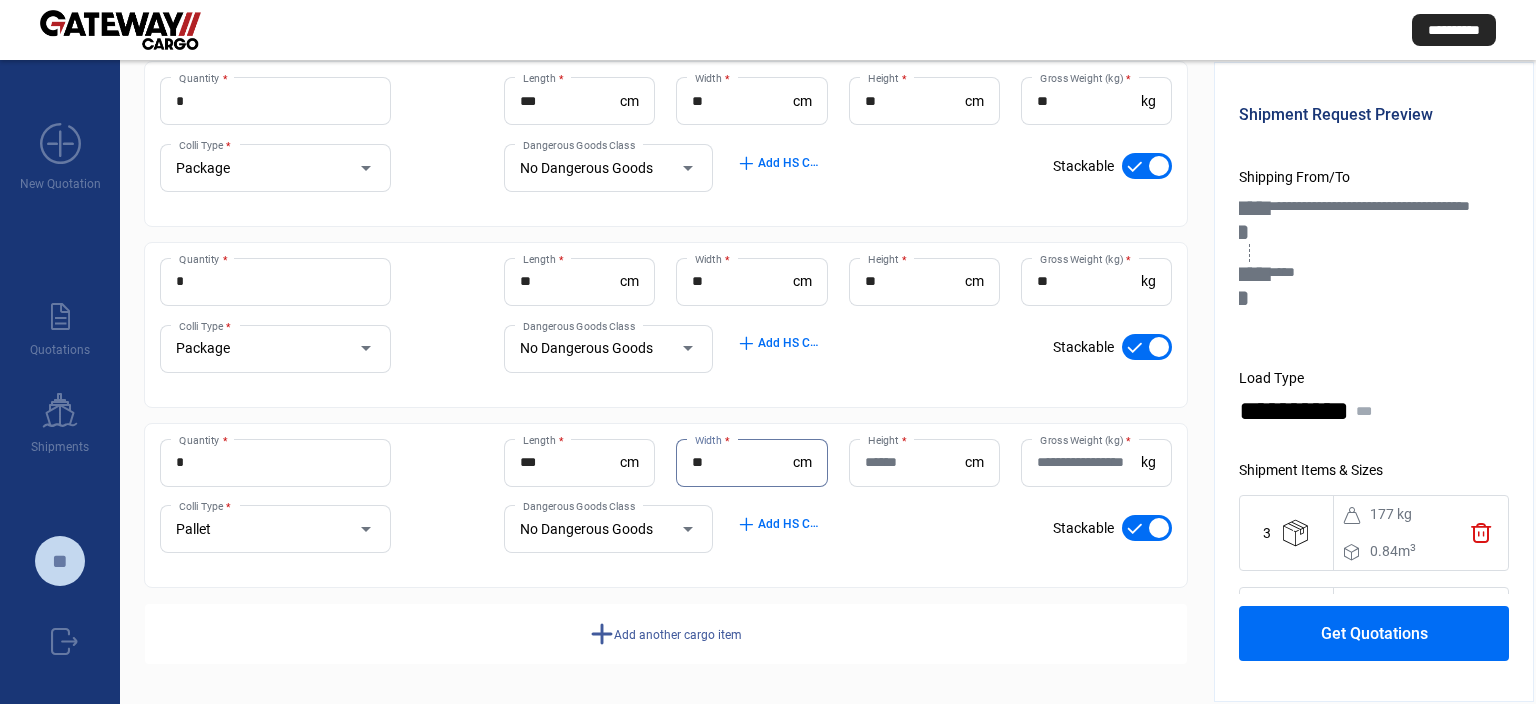 type on "**" 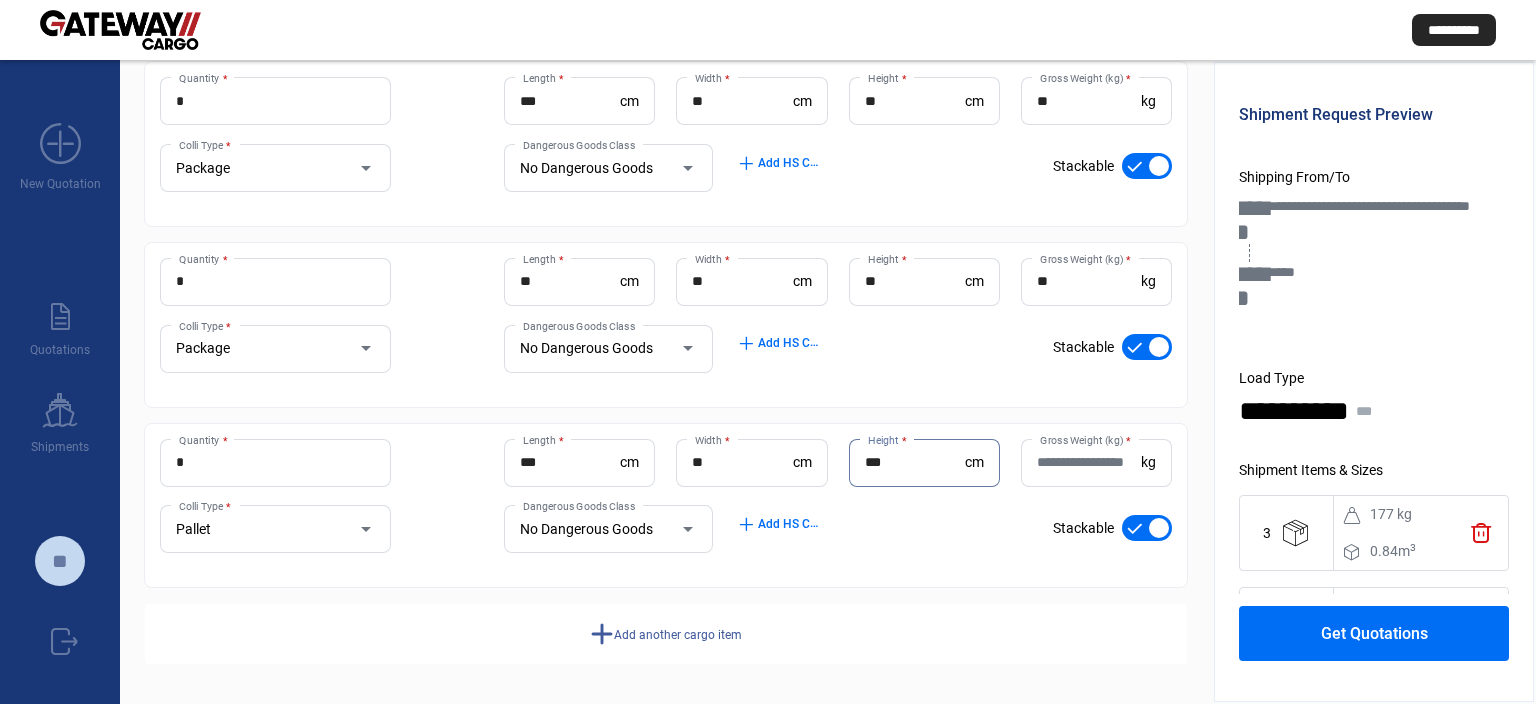 type on "***" 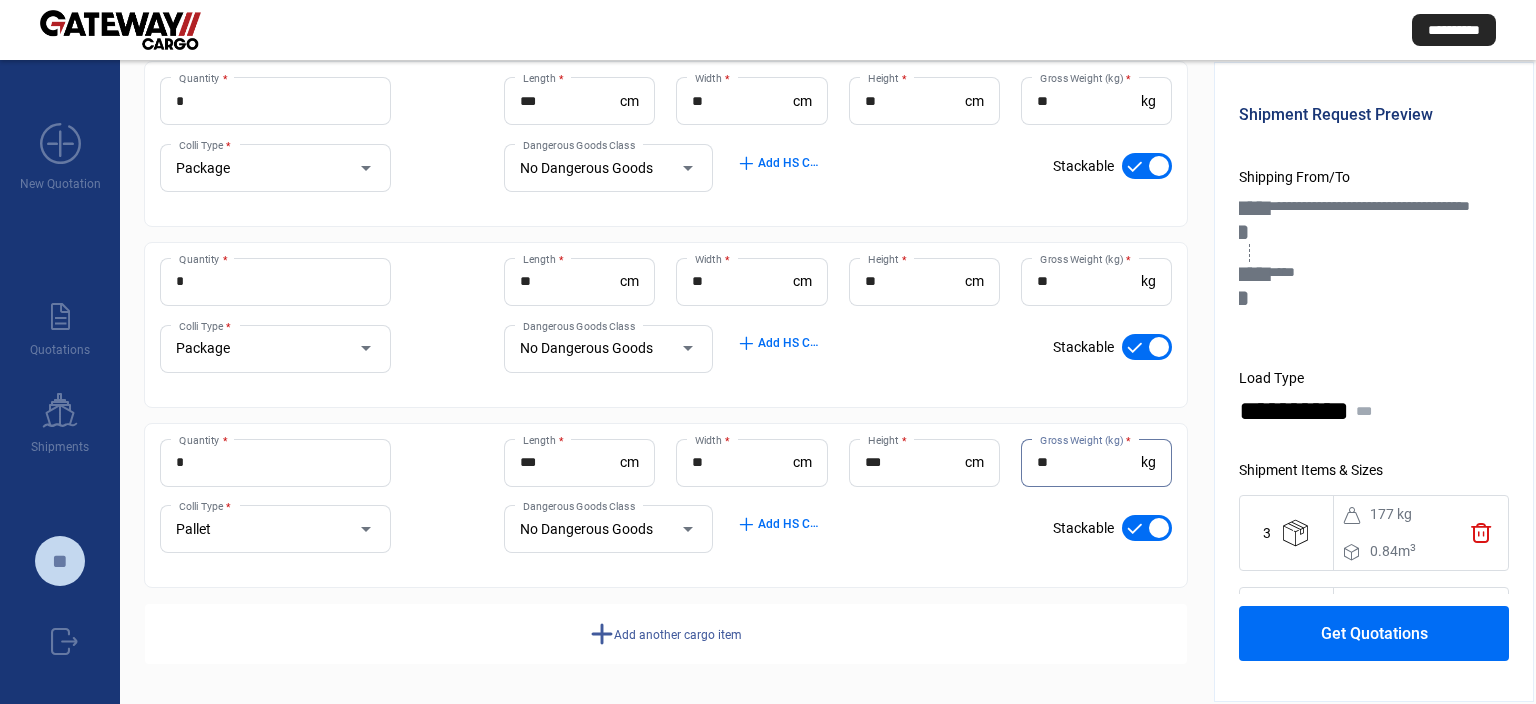 type on "**" 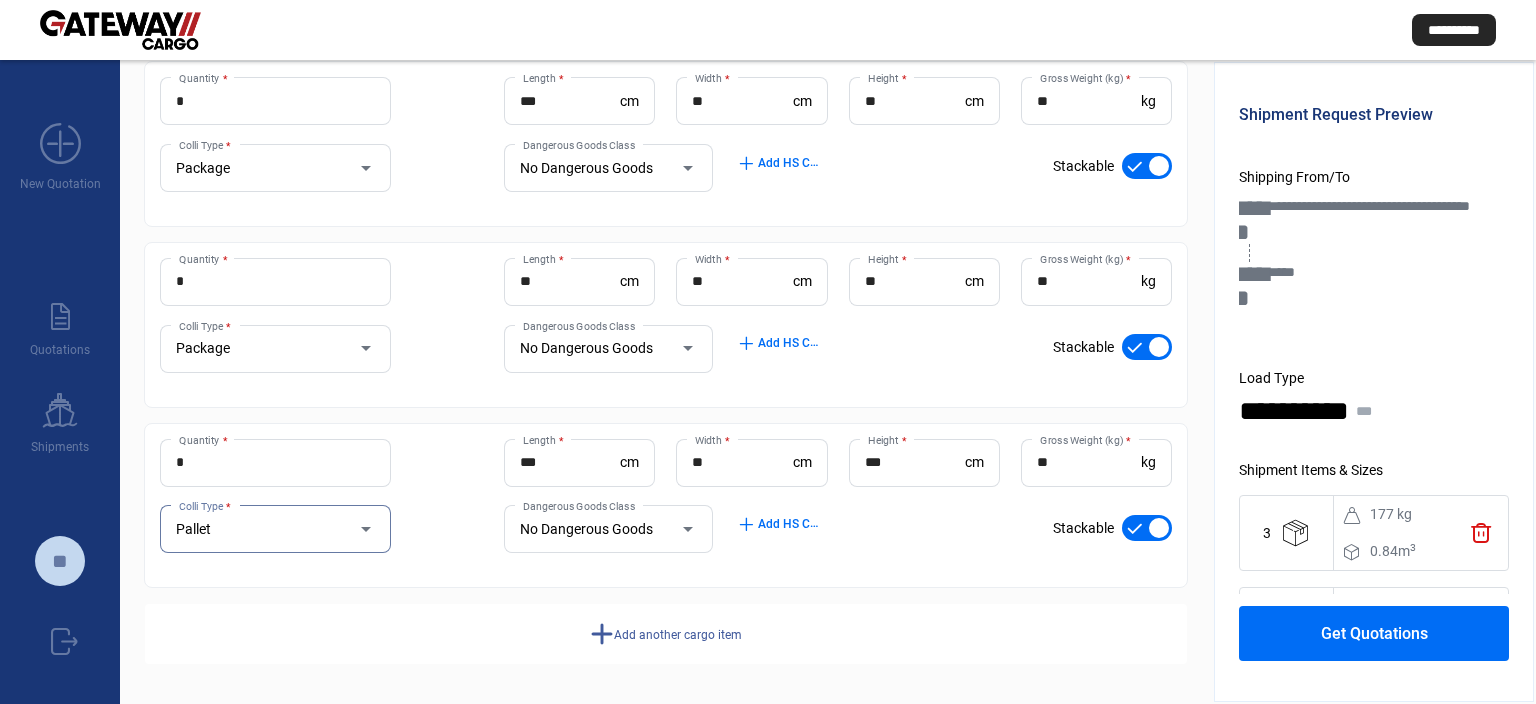 scroll, scrollTop: 112, scrollLeft: 0, axis: vertical 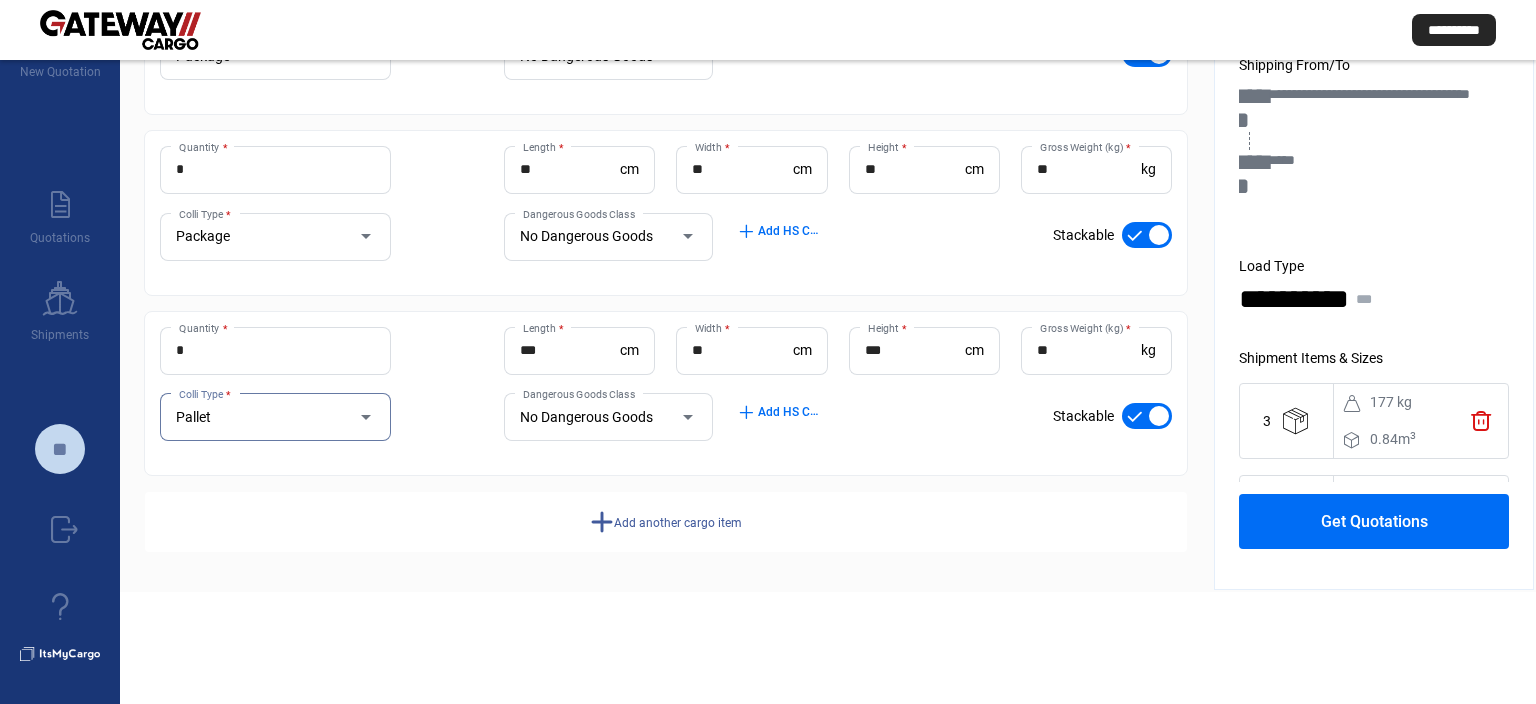 click on "Pallet" at bounding box center [256, 417] 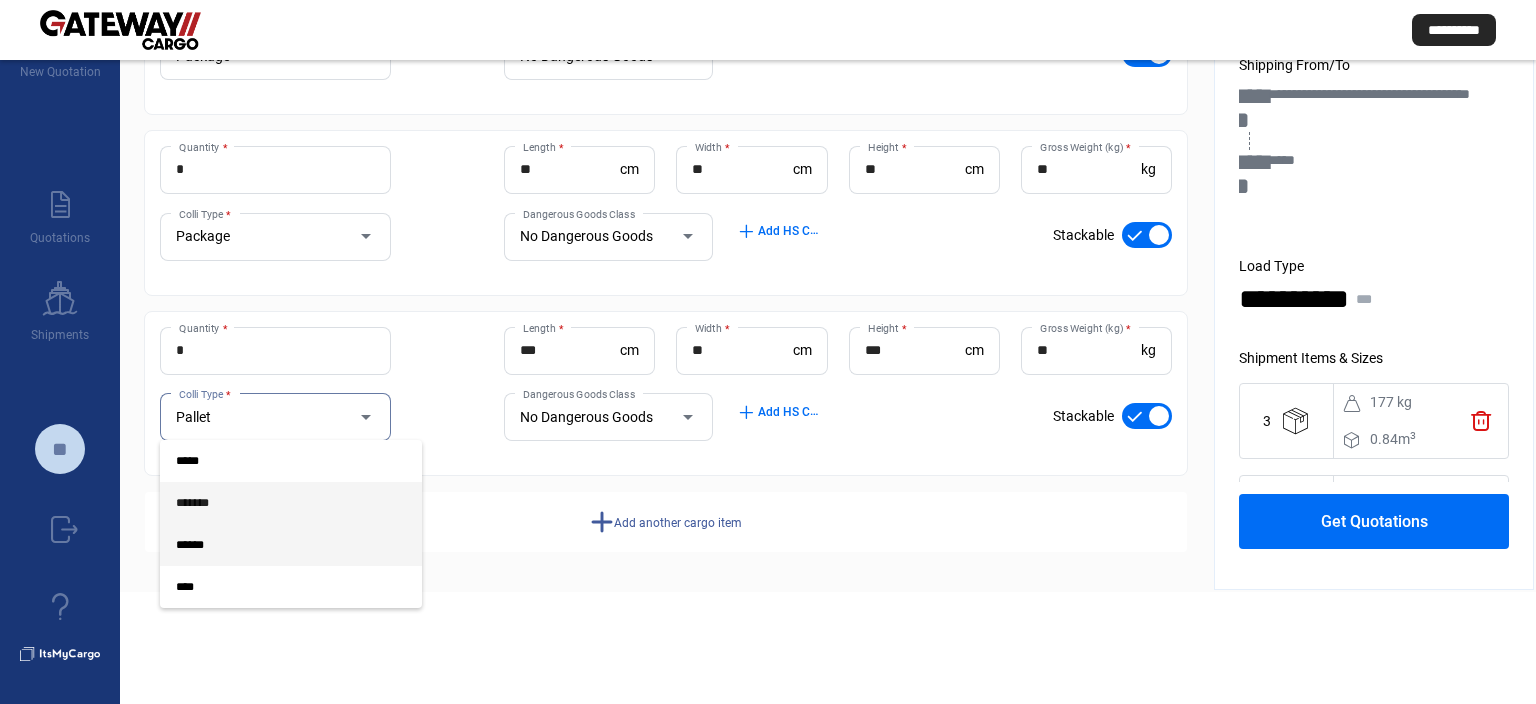 click on "*******" at bounding box center (275, 503) 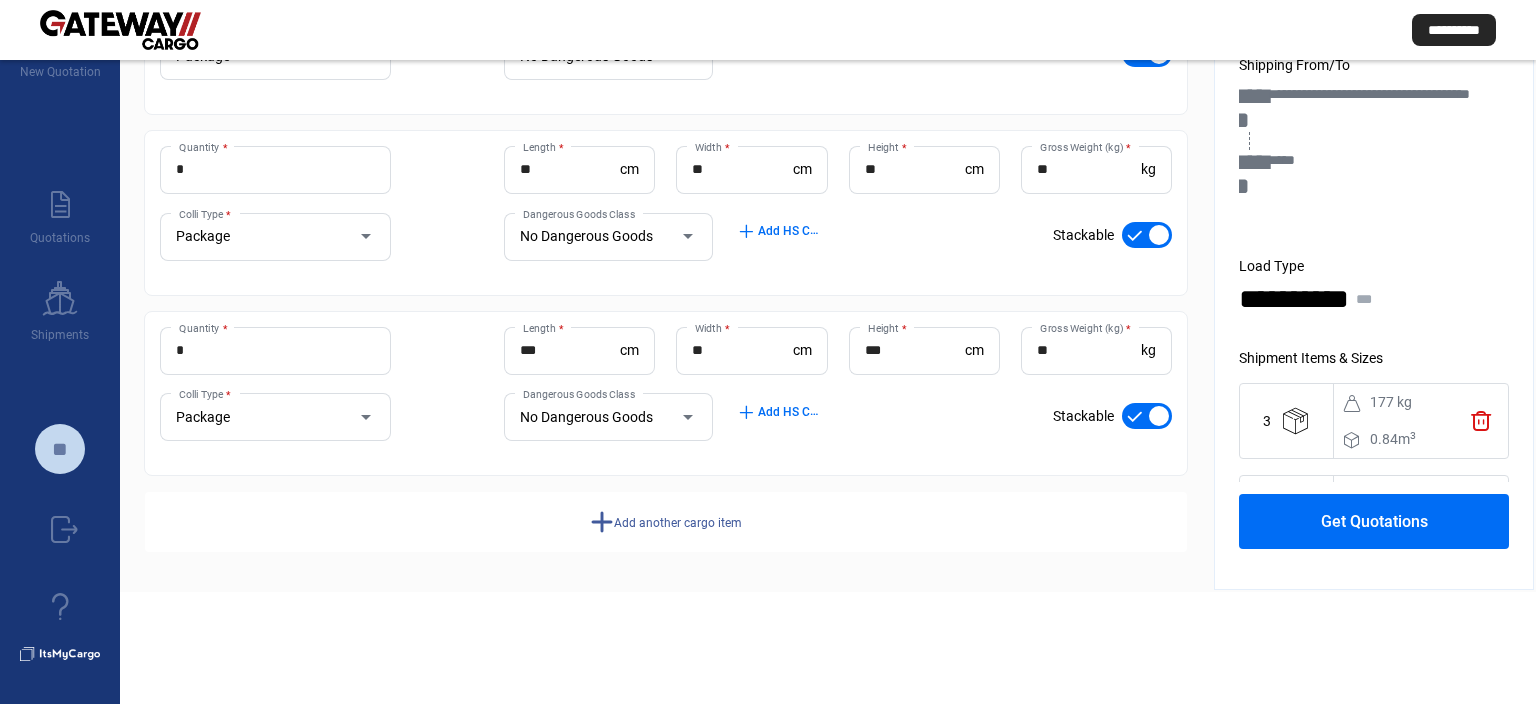 click on "Get Quotations" 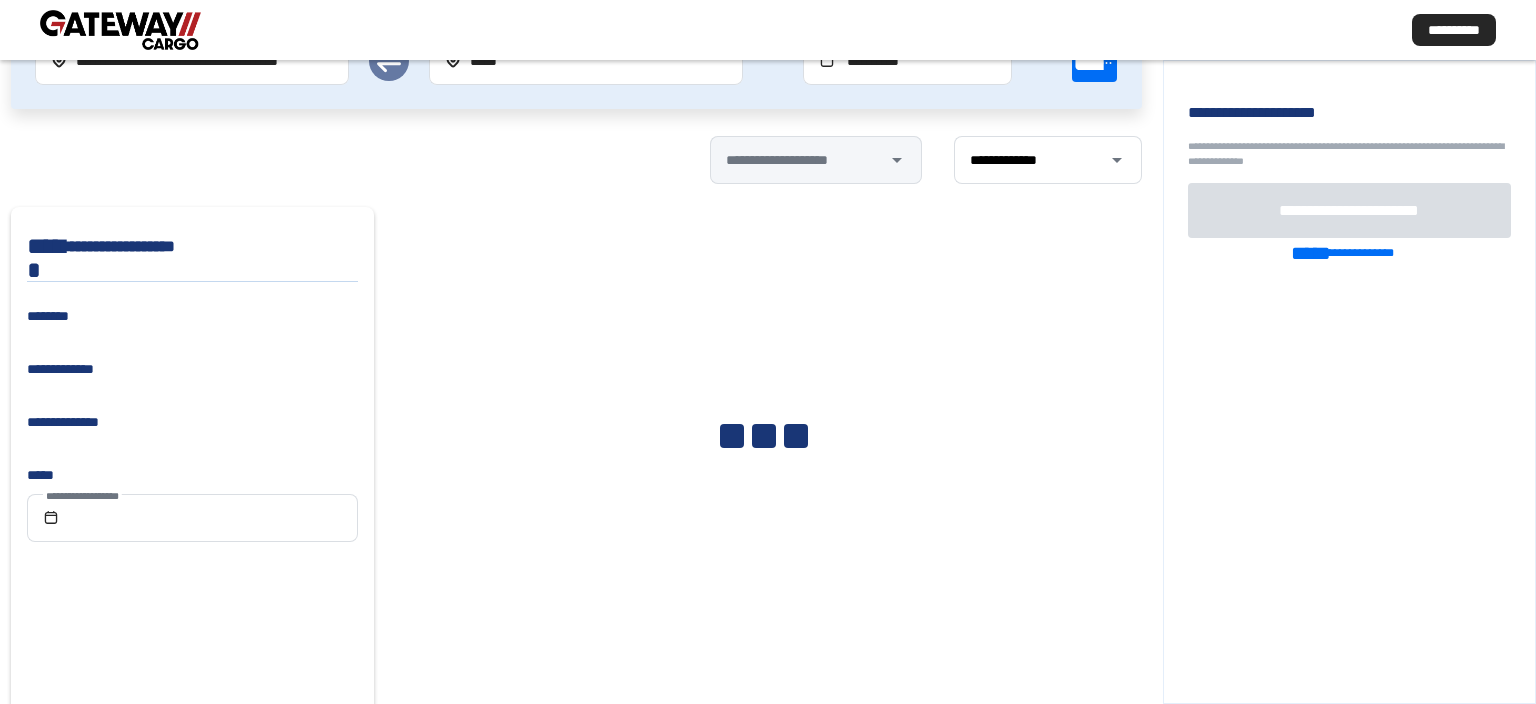 scroll, scrollTop: 0, scrollLeft: 2, axis: horizontal 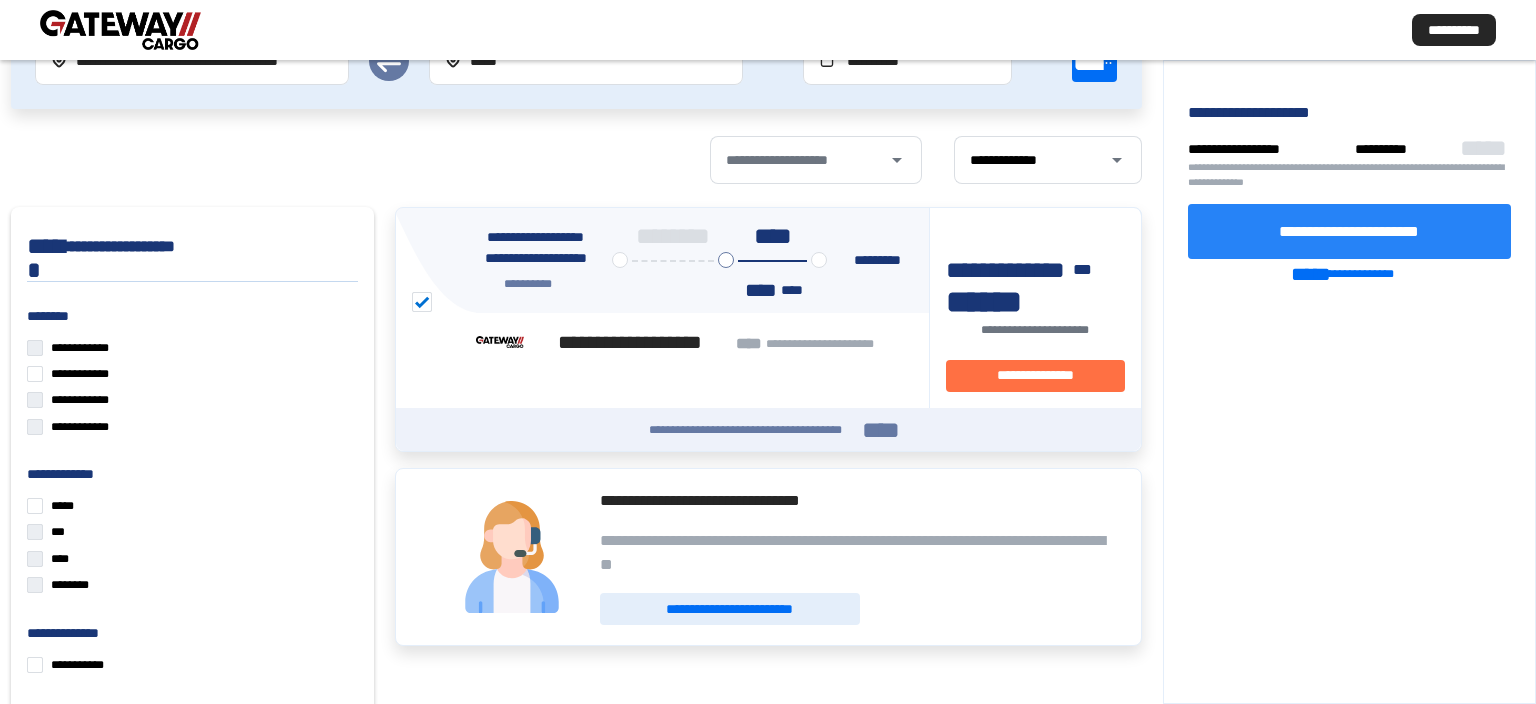 click on "**********" 